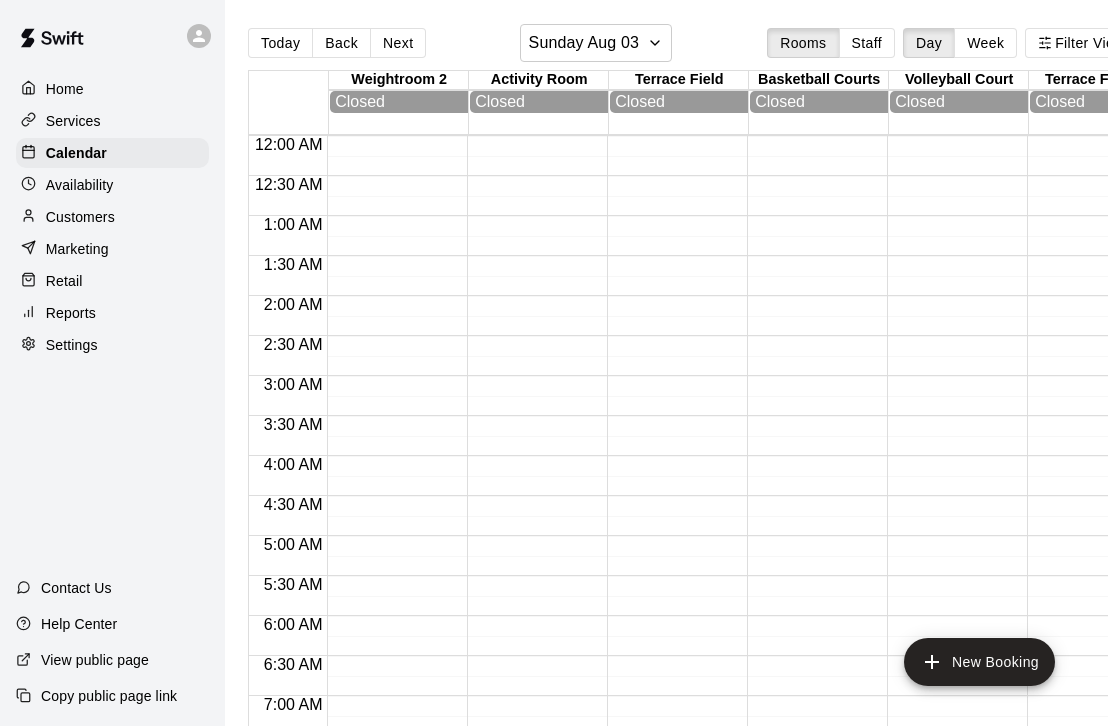scroll, scrollTop: 0, scrollLeft: 0, axis: both 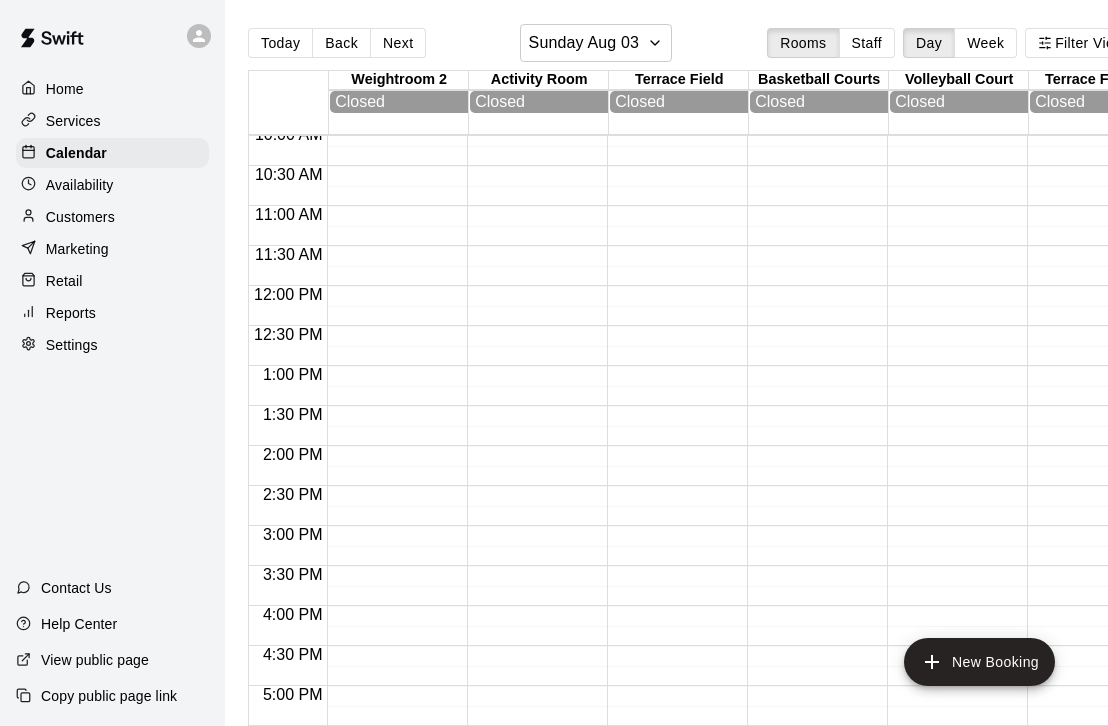 click on "Customers" at bounding box center (112, 217) 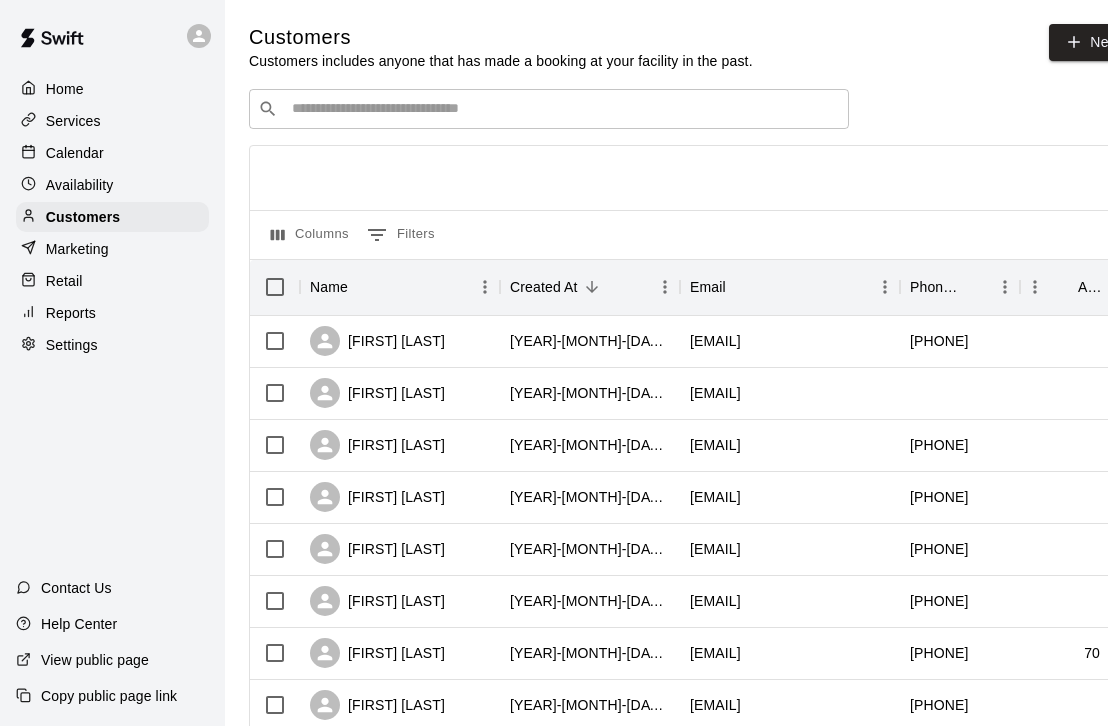 click at bounding box center (563, 109) 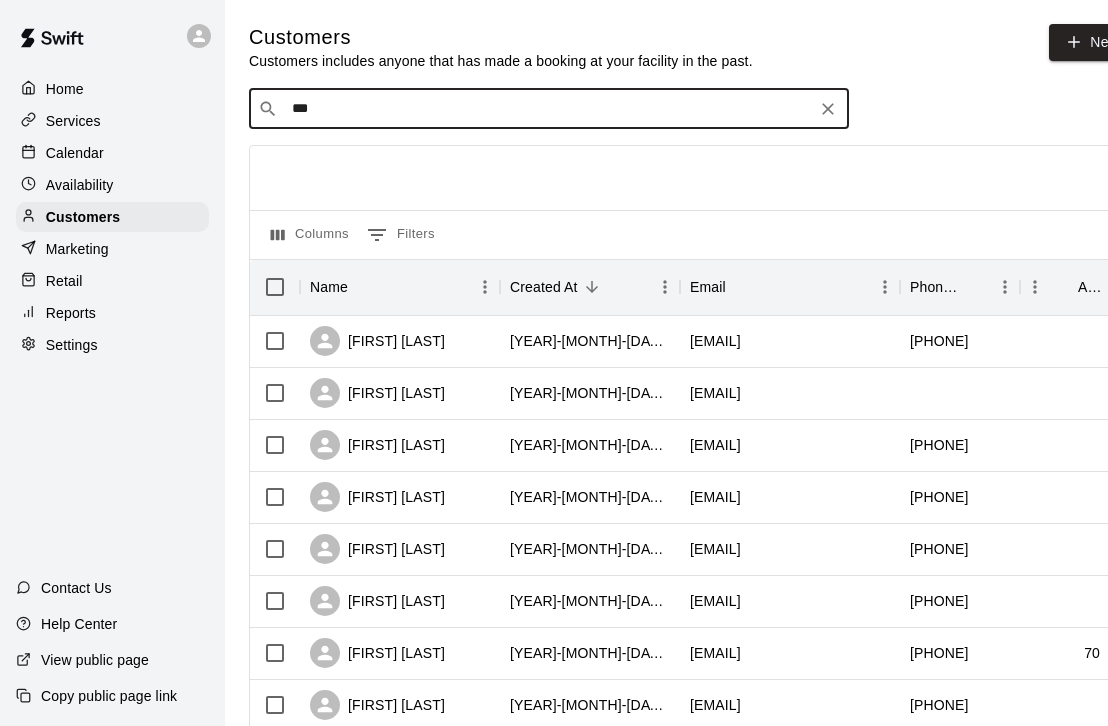 type on "****" 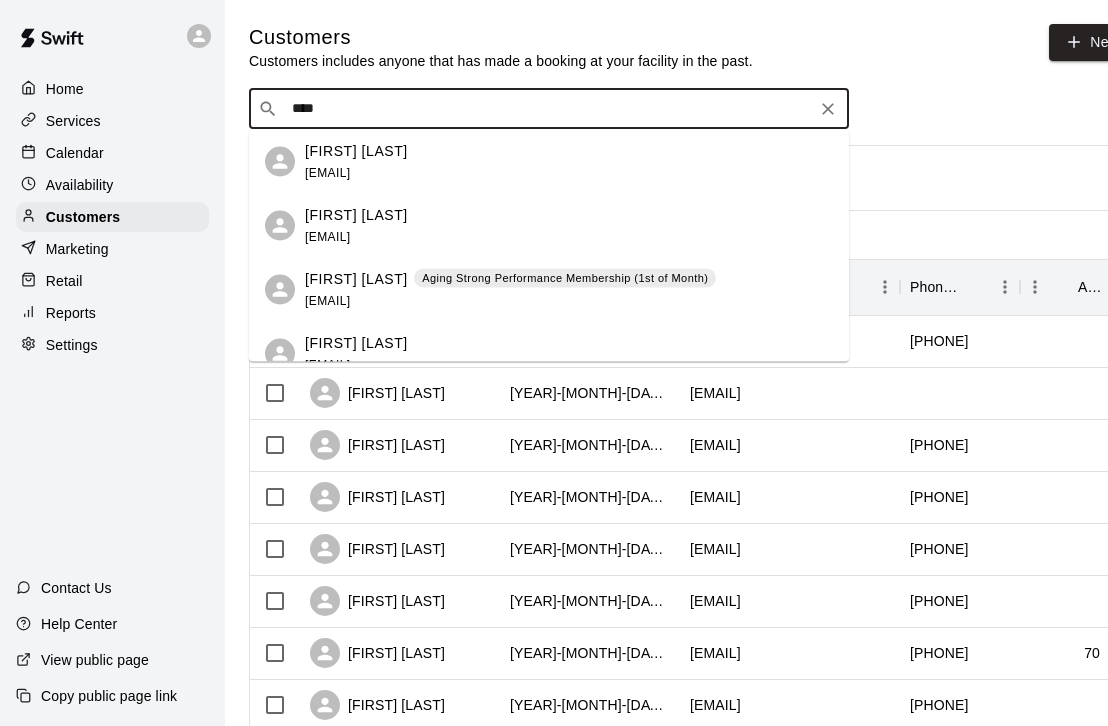 click on "[FIRST] [LAST]" at bounding box center [356, 278] 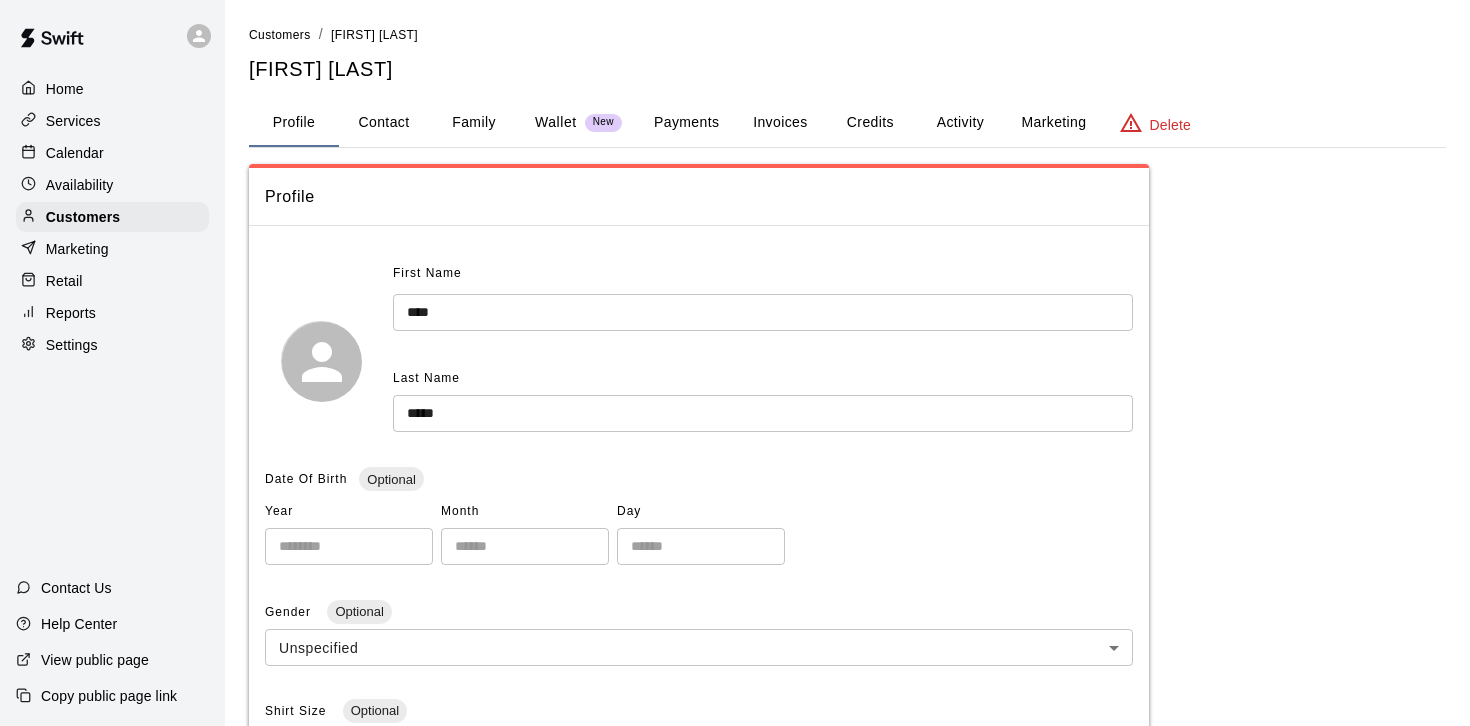 click on "Invoices" at bounding box center [780, 123] 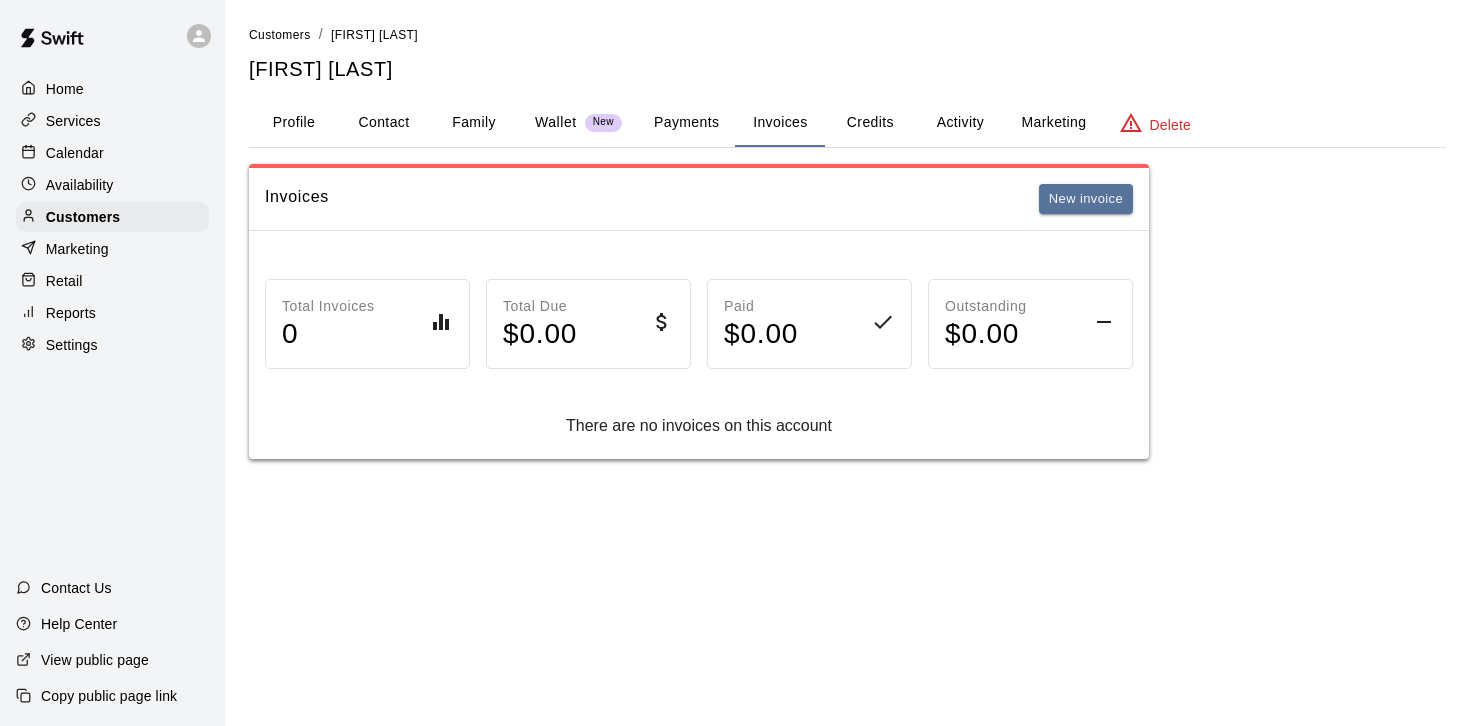 click on "Payments" at bounding box center [686, 123] 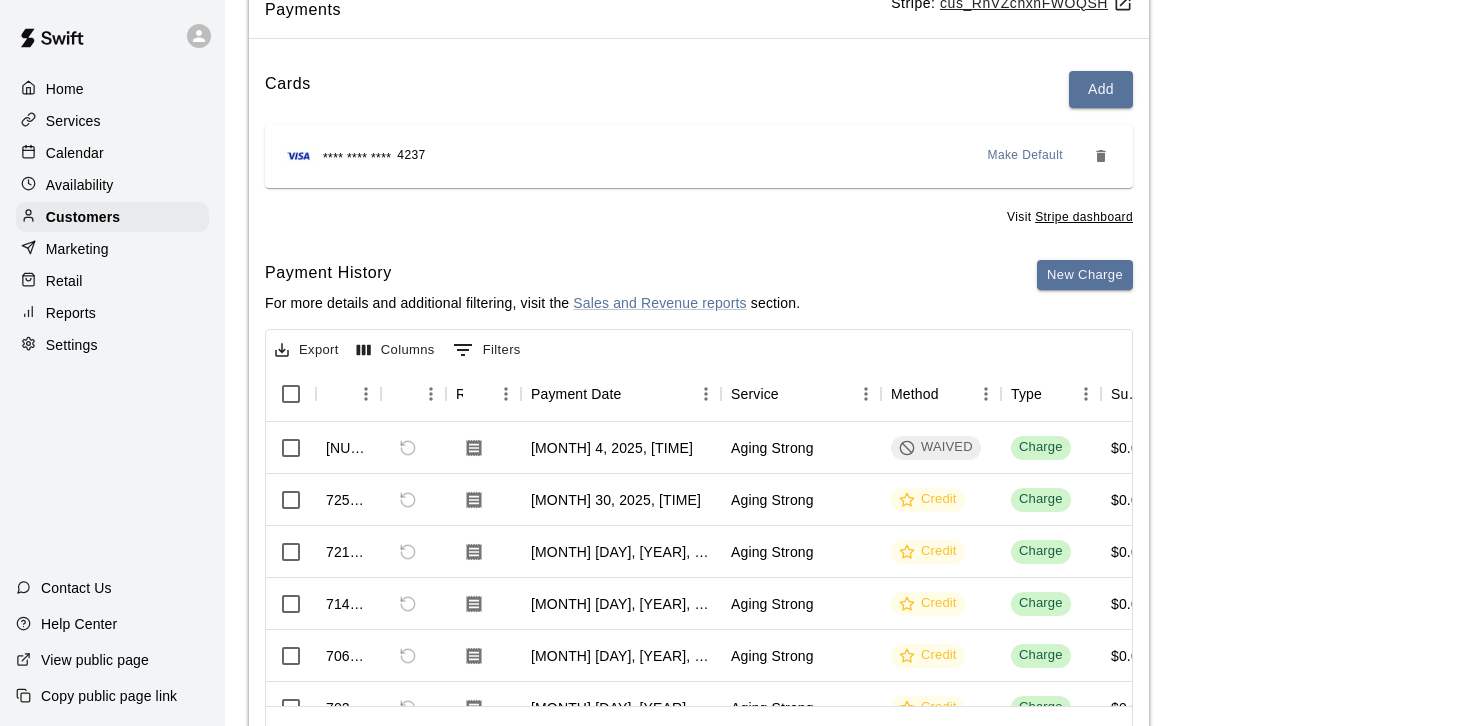 scroll, scrollTop: 284, scrollLeft: 0, axis: vertical 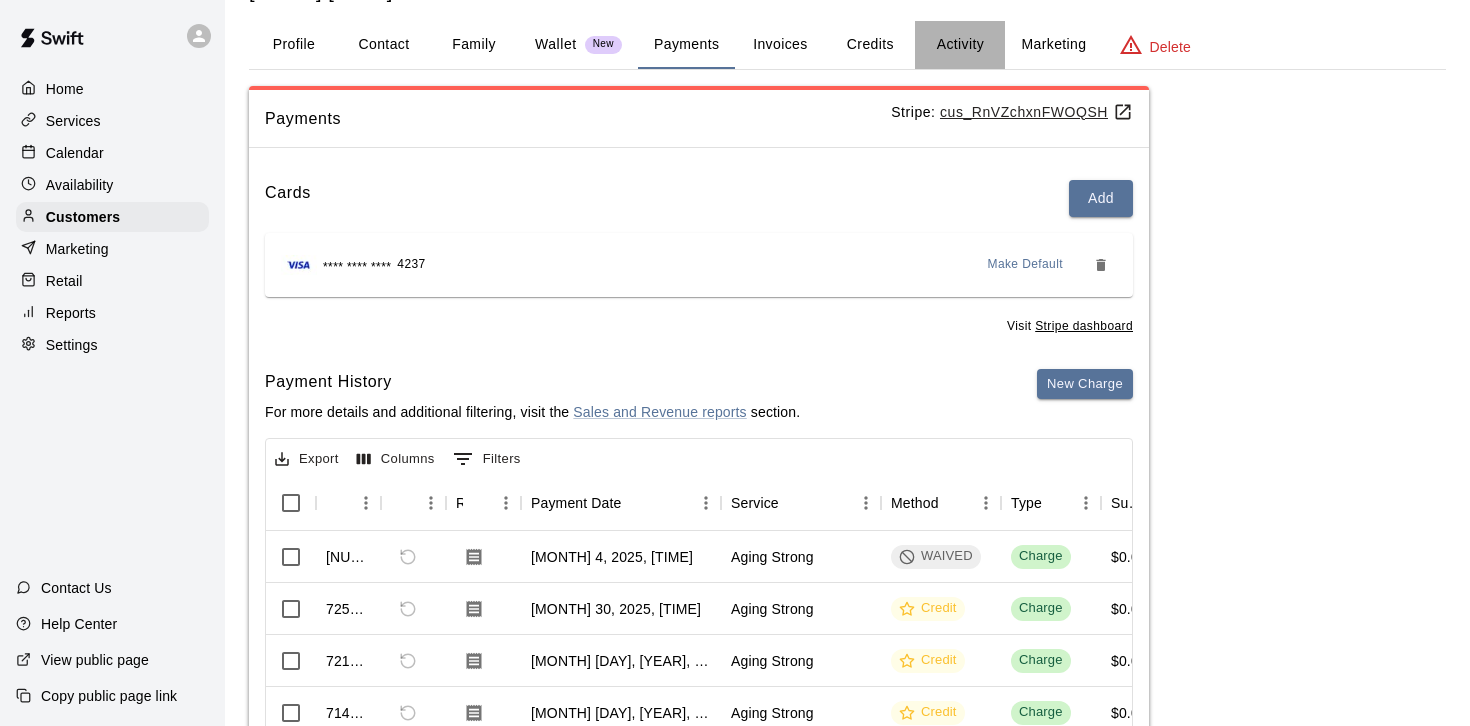 click on "Activity" at bounding box center [960, 45] 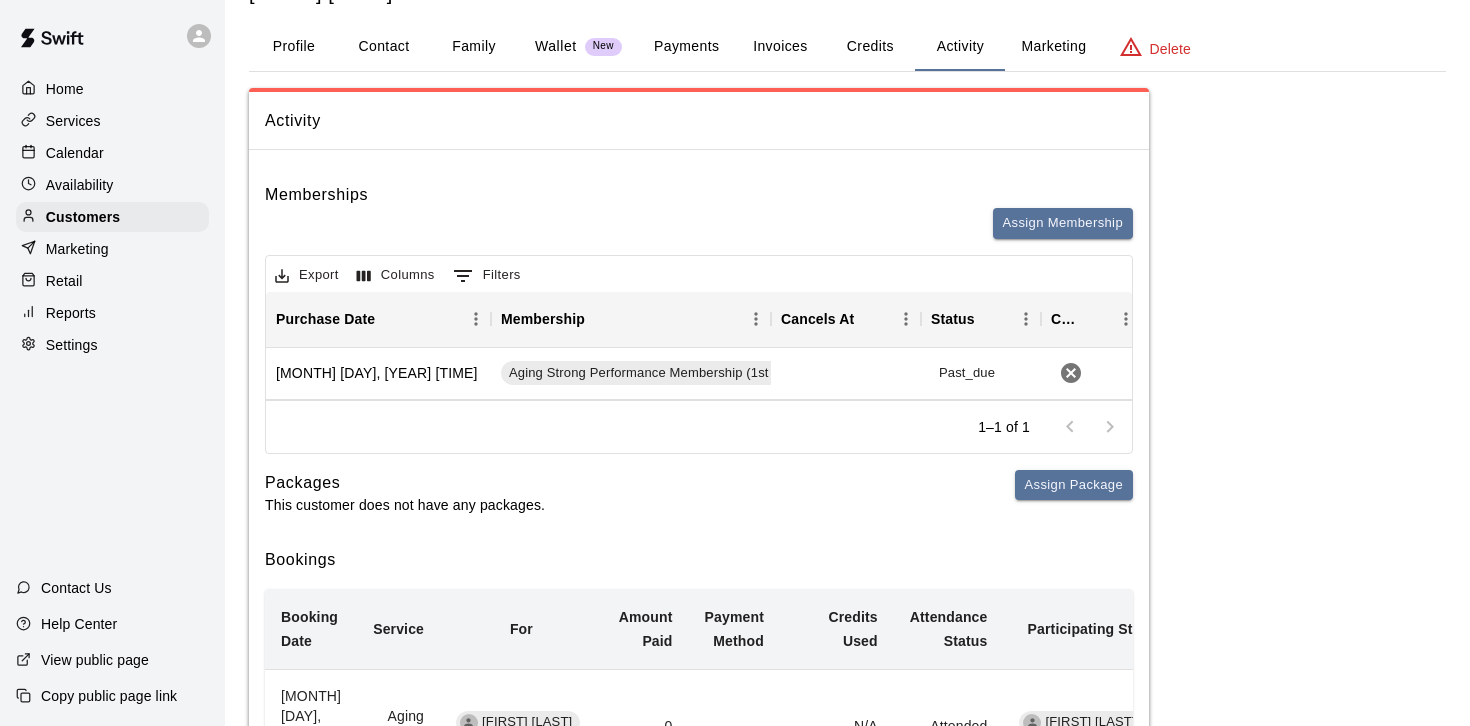 scroll, scrollTop: 80, scrollLeft: 0, axis: vertical 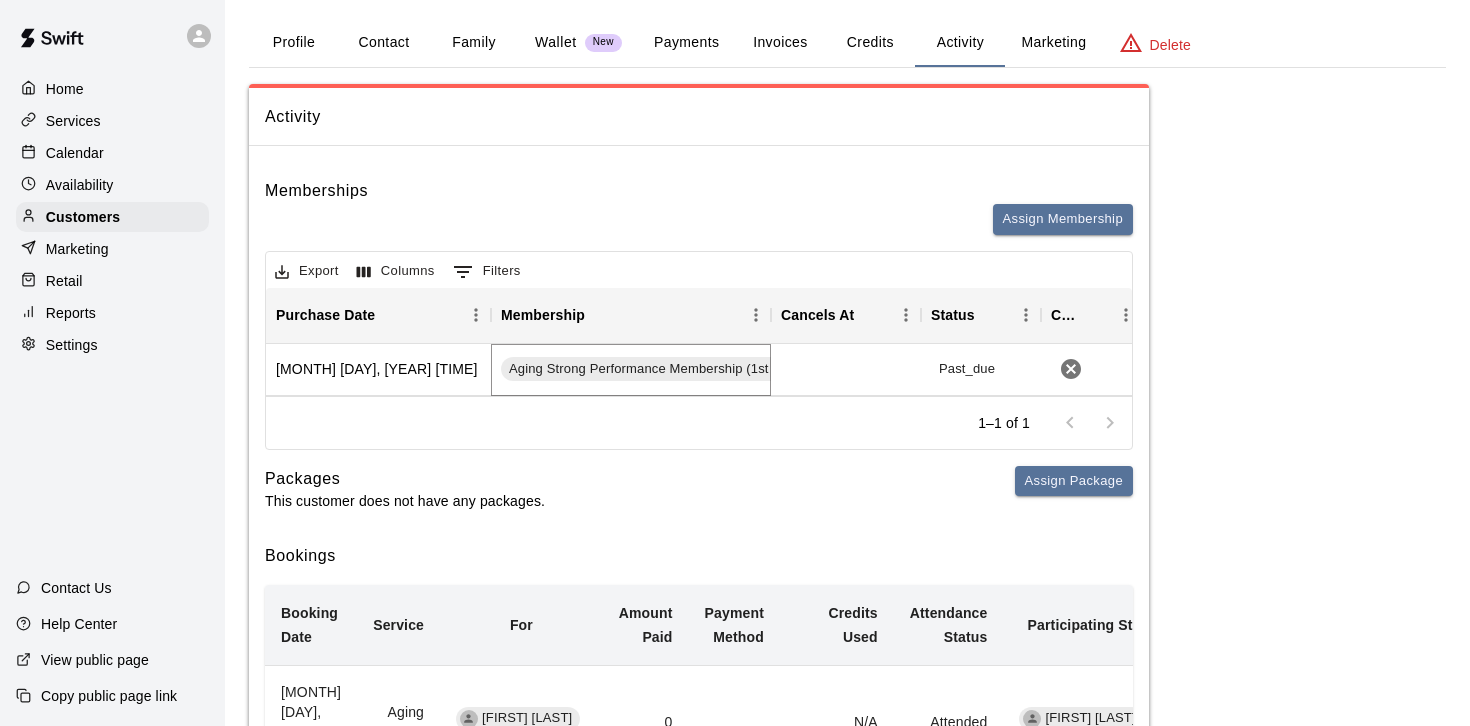 click on "Aging Strong Performance Membership (1st of Month)" at bounding box center [669, 369] 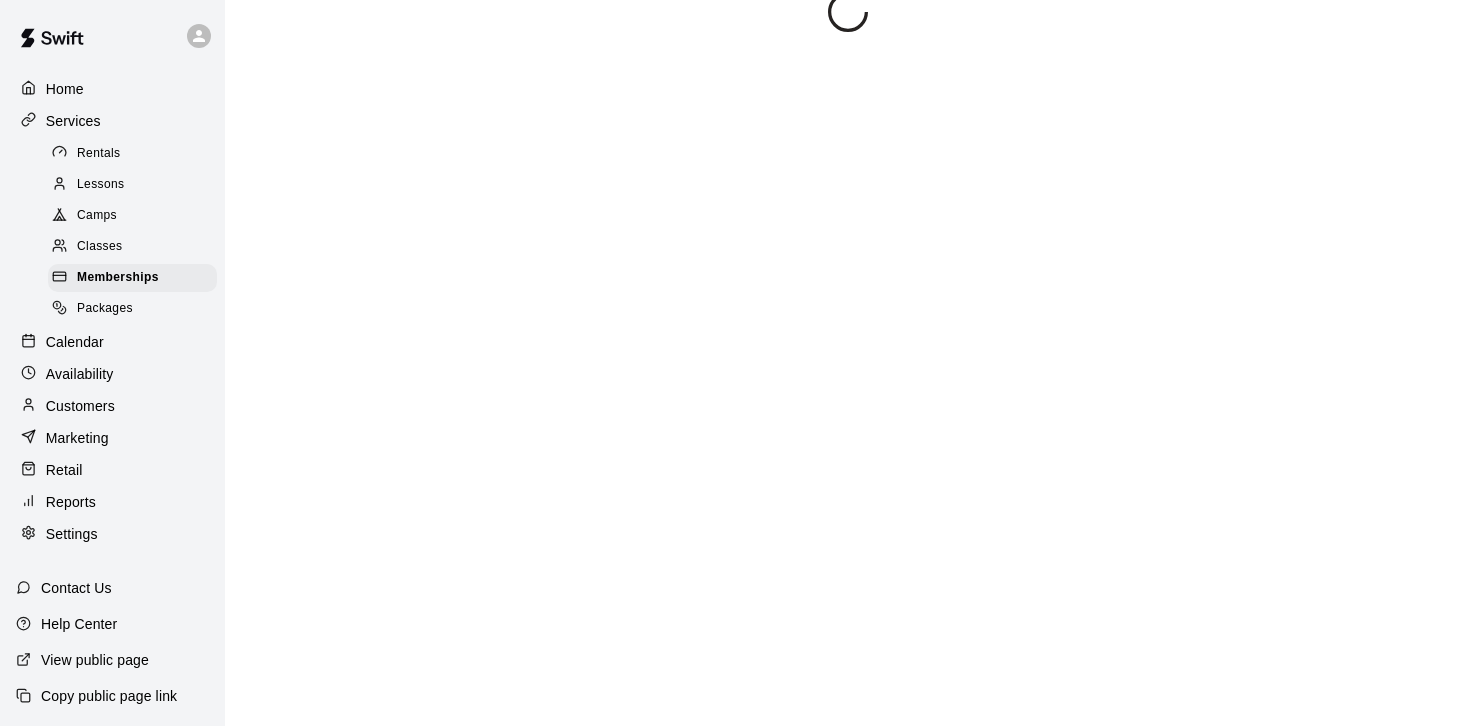 scroll, scrollTop: 0, scrollLeft: 0, axis: both 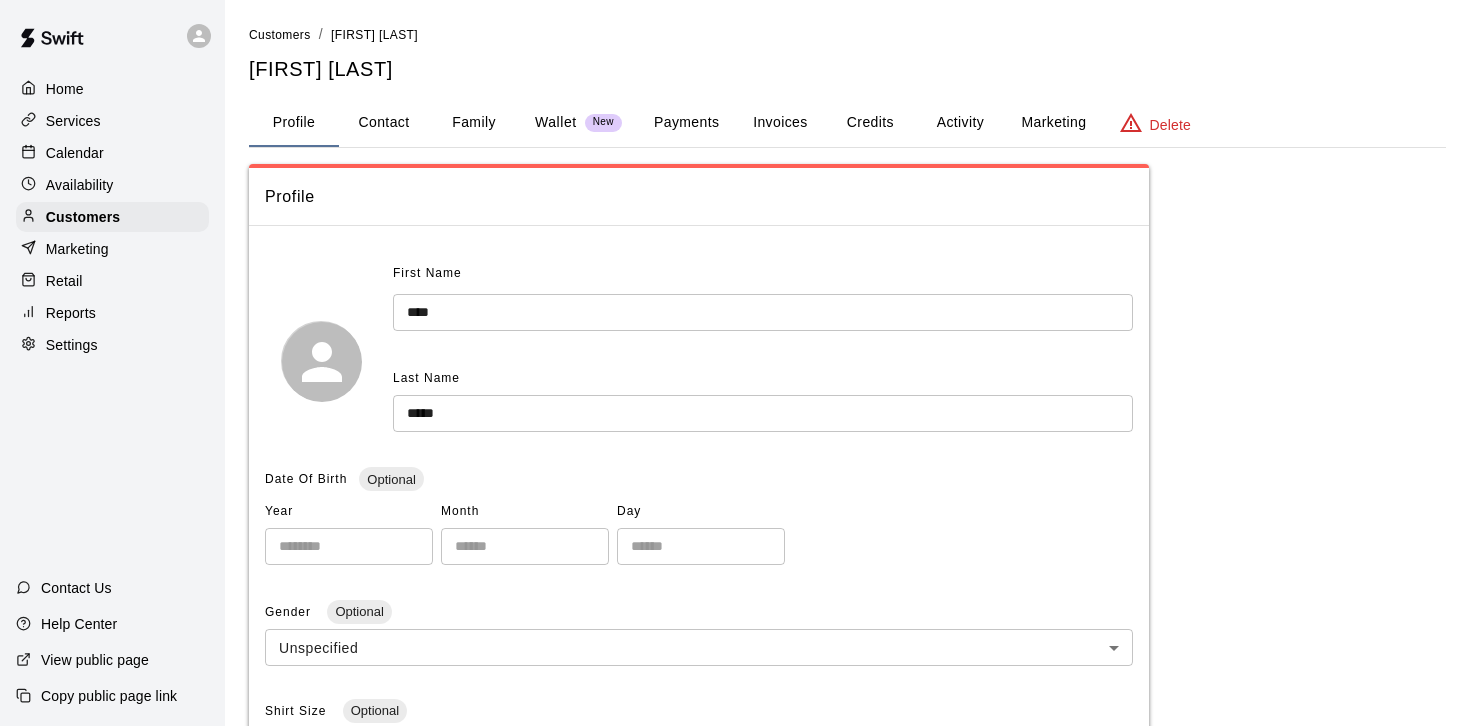 click on "Invoices" at bounding box center (780, 123) 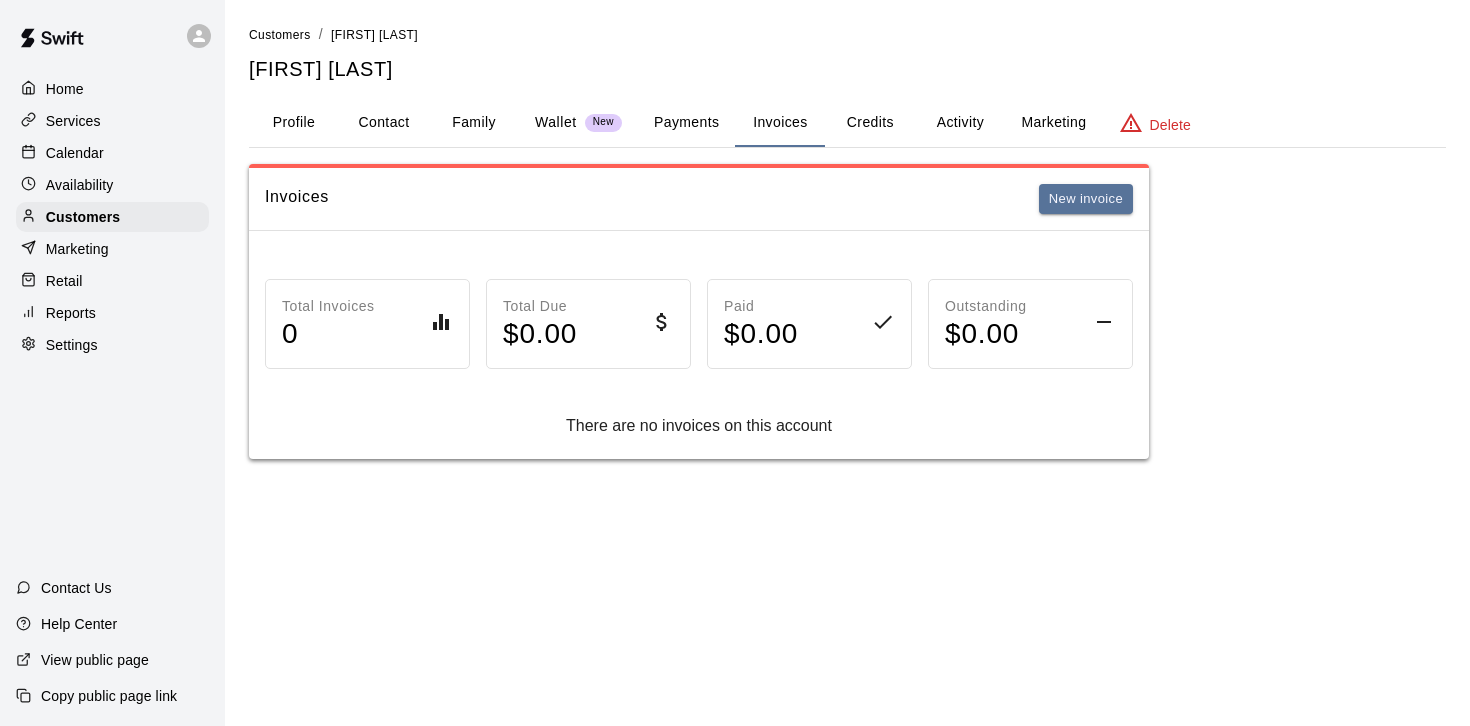 click on "Payments" at bounding box center (686, 123) 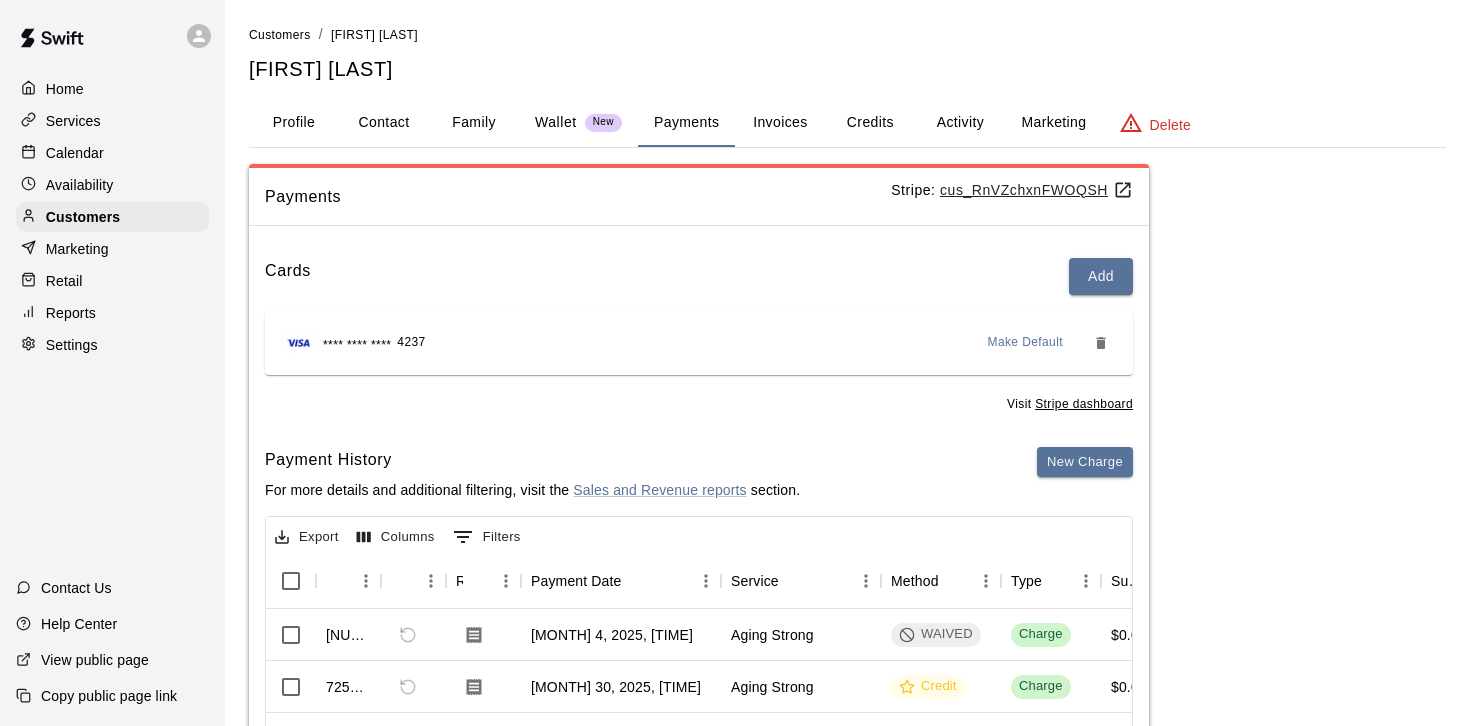 click on "cus_RnVZchxnFWOQSH" at bounding box center (1036, 190) 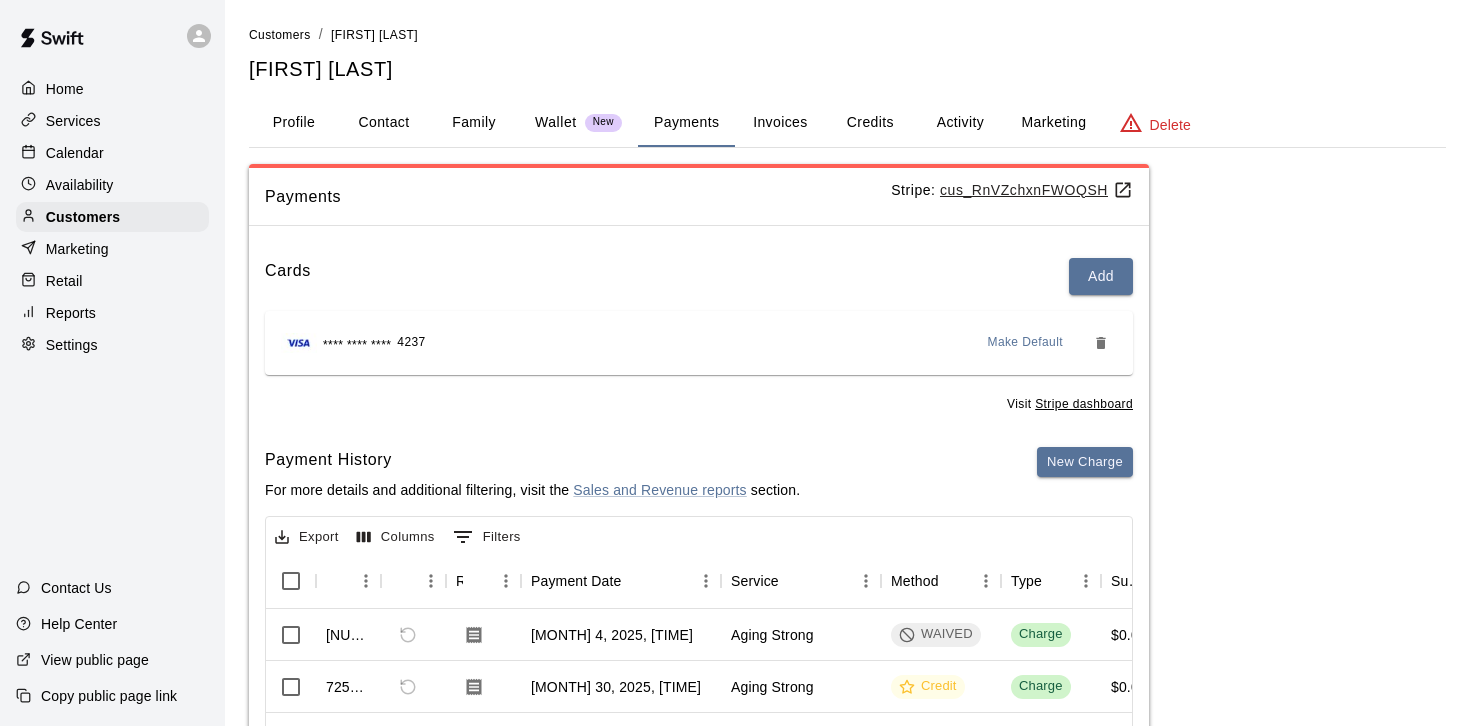 click on "Payments" at bounding box center (686, 123) 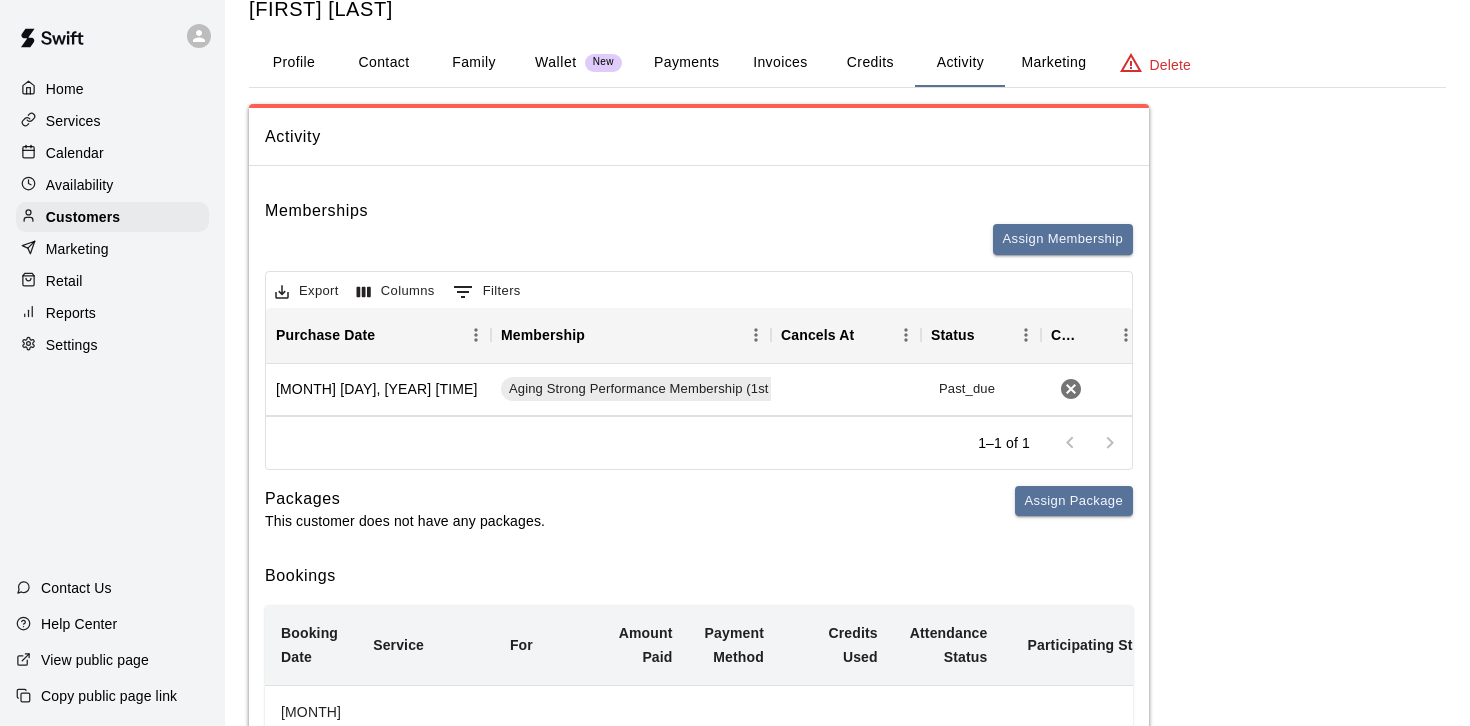 scroll, scrollTop: 51, scrollLeft: 0, axis: vertical 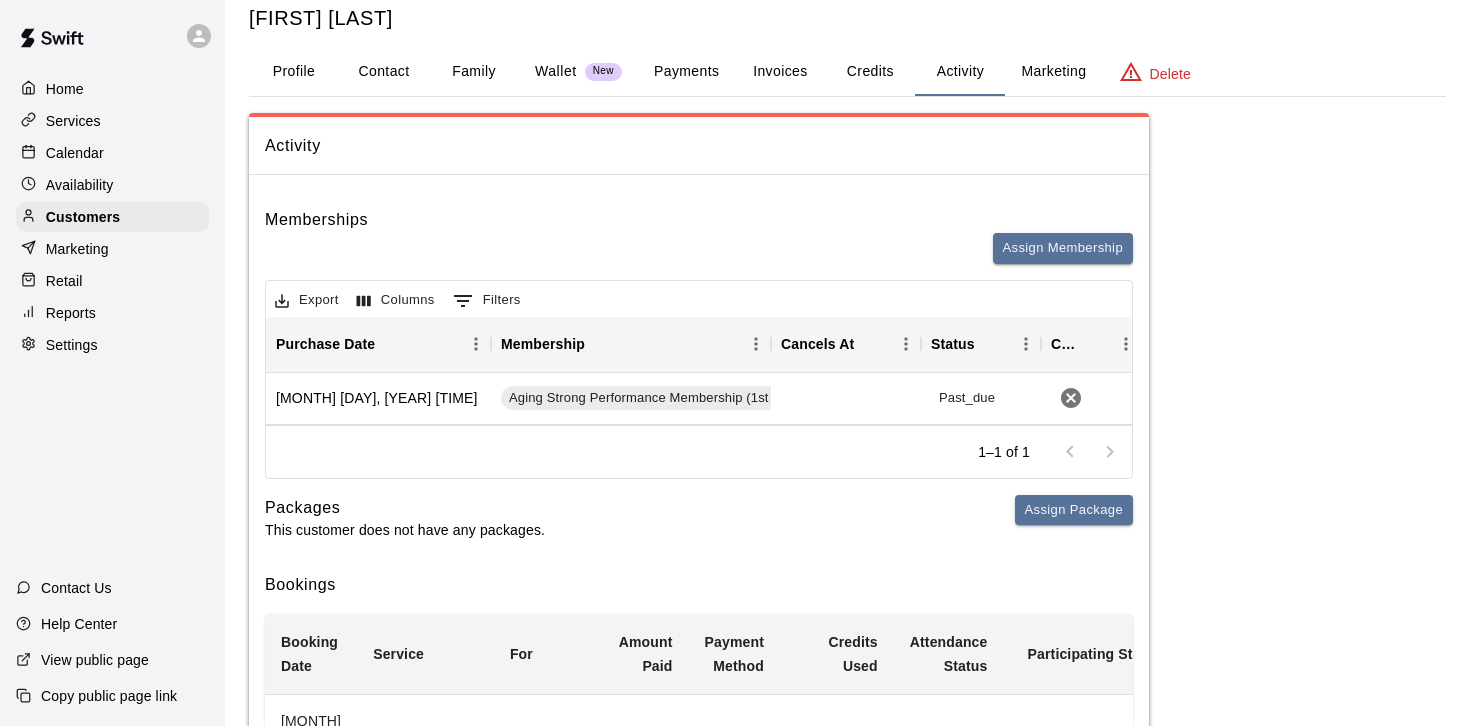 click on "Payments" at bounding box center [686, 72] 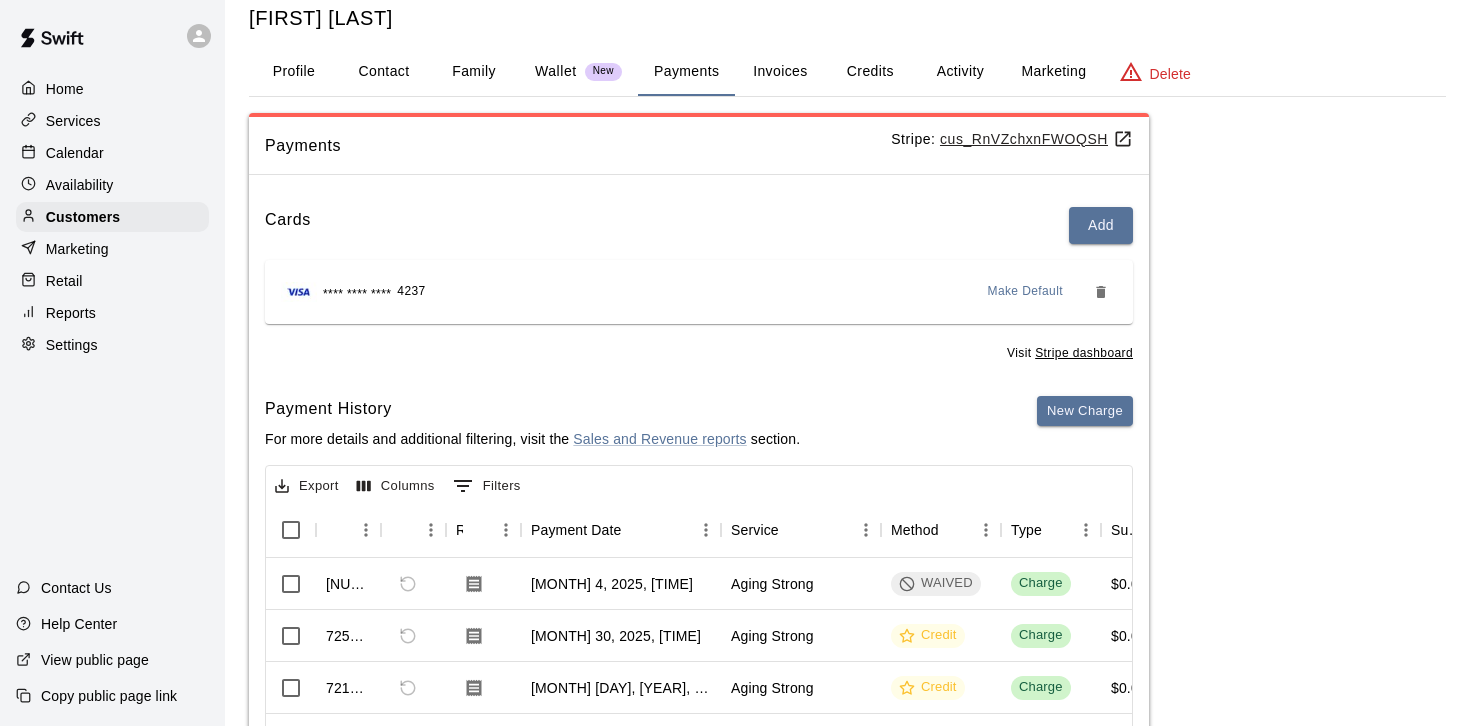 click on "cus_RnVZchxnFWOQSH" at bounding box center [1036, 139] 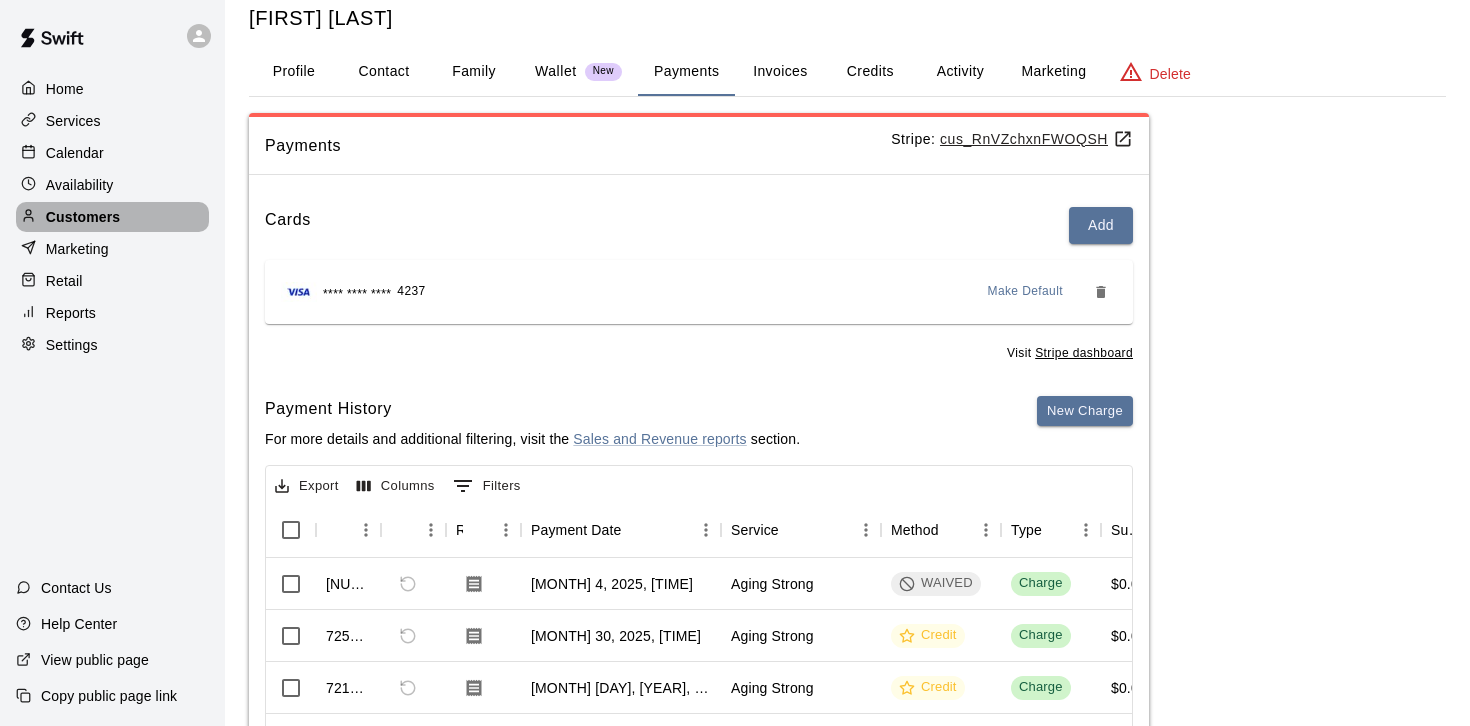 click on "Customers" at bounding box center [83, 217] 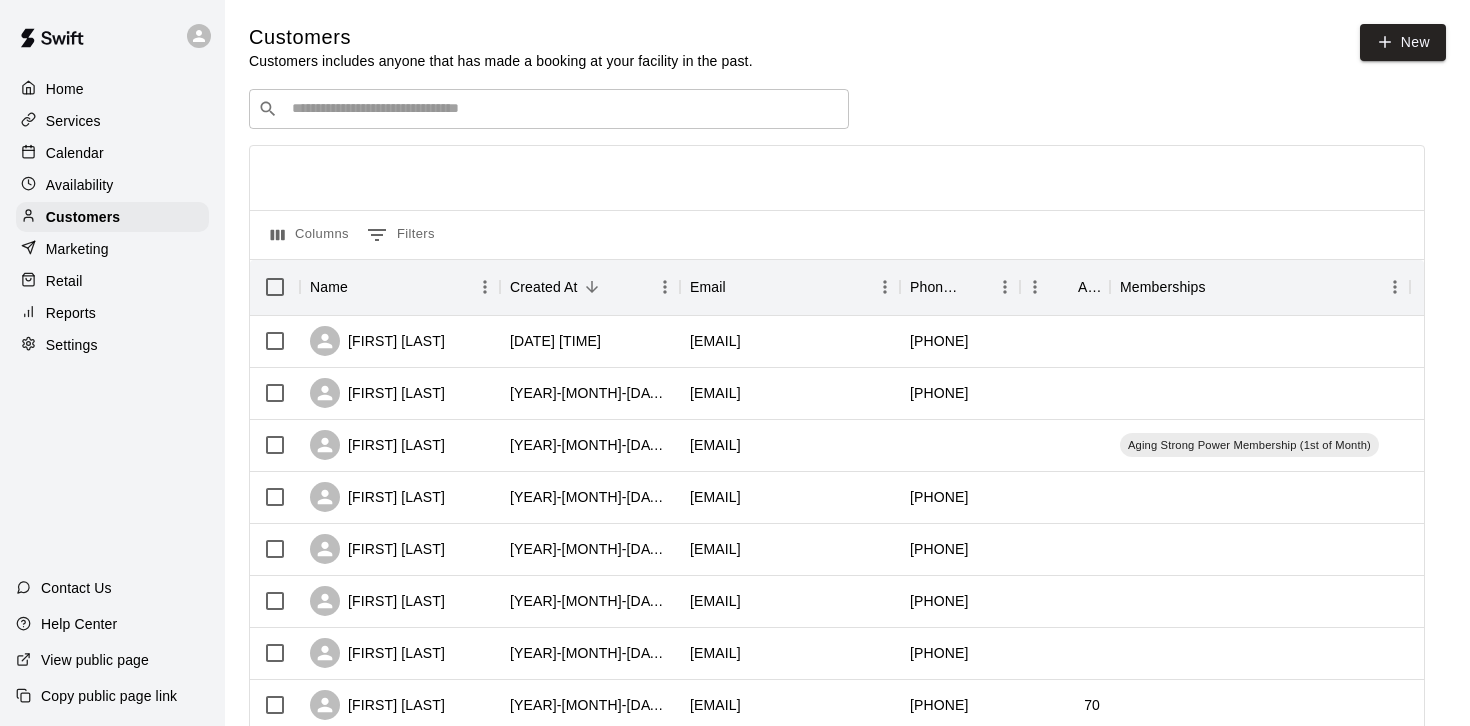 click at bounding box center (563, 109) 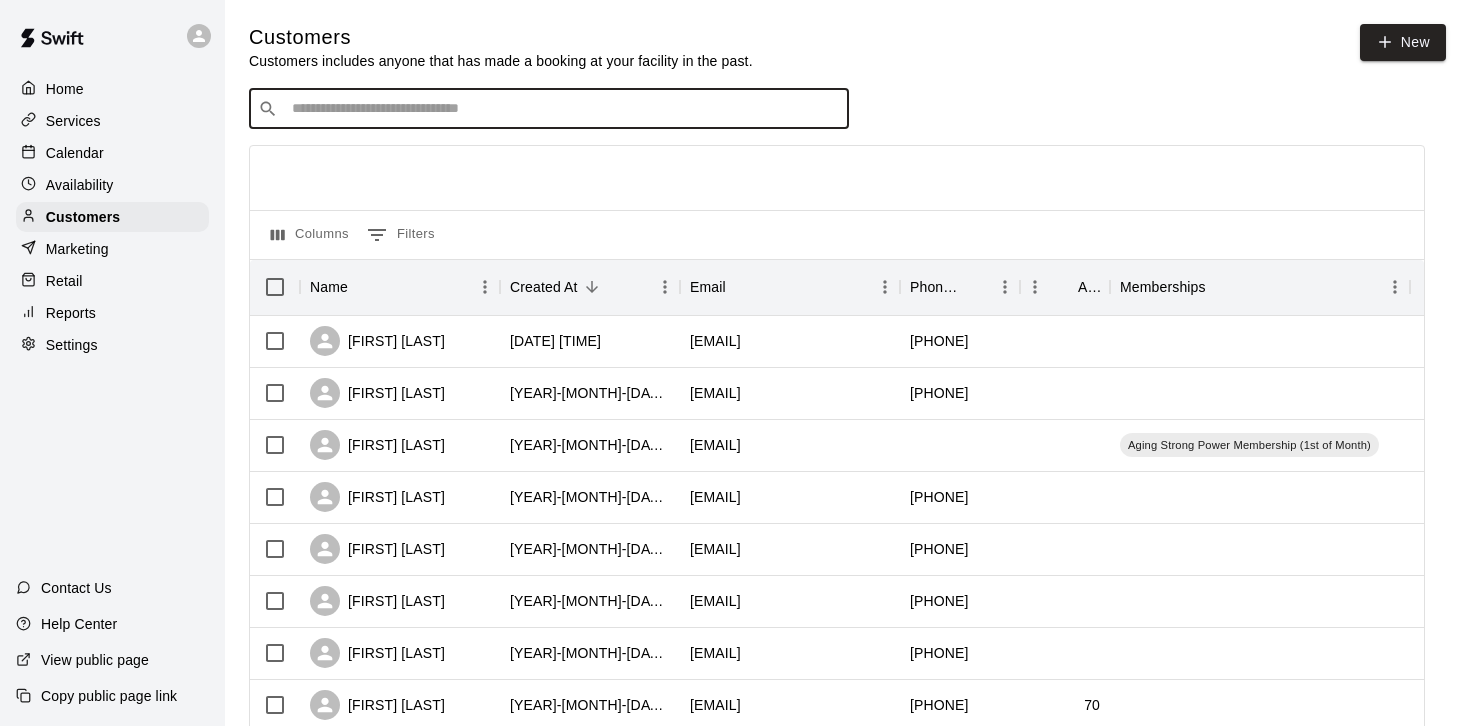 click on "Calendar" at bounding box center [75, 153] 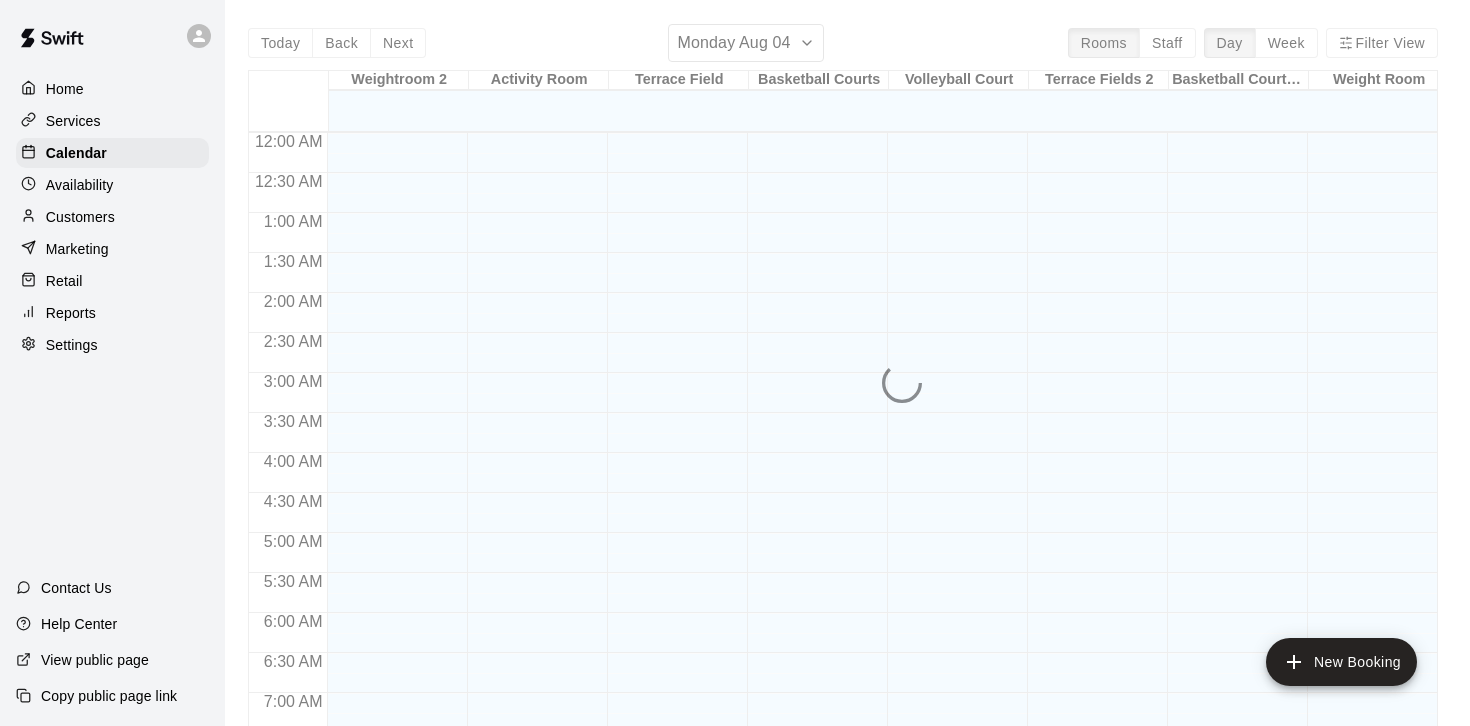scroll, scrollTop: 1001, scrollLeft: 0, axis: vertical 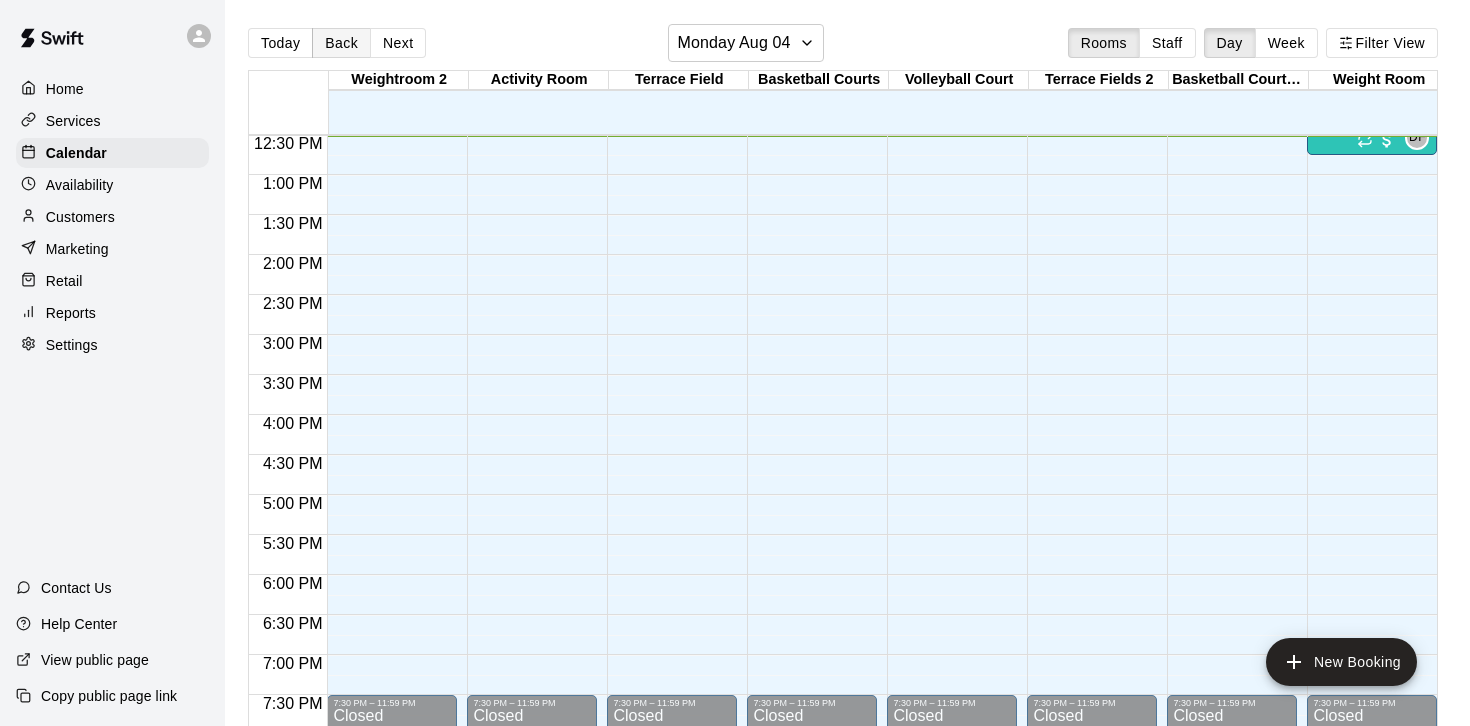 click on "Back" at bounding box center [341, 43] 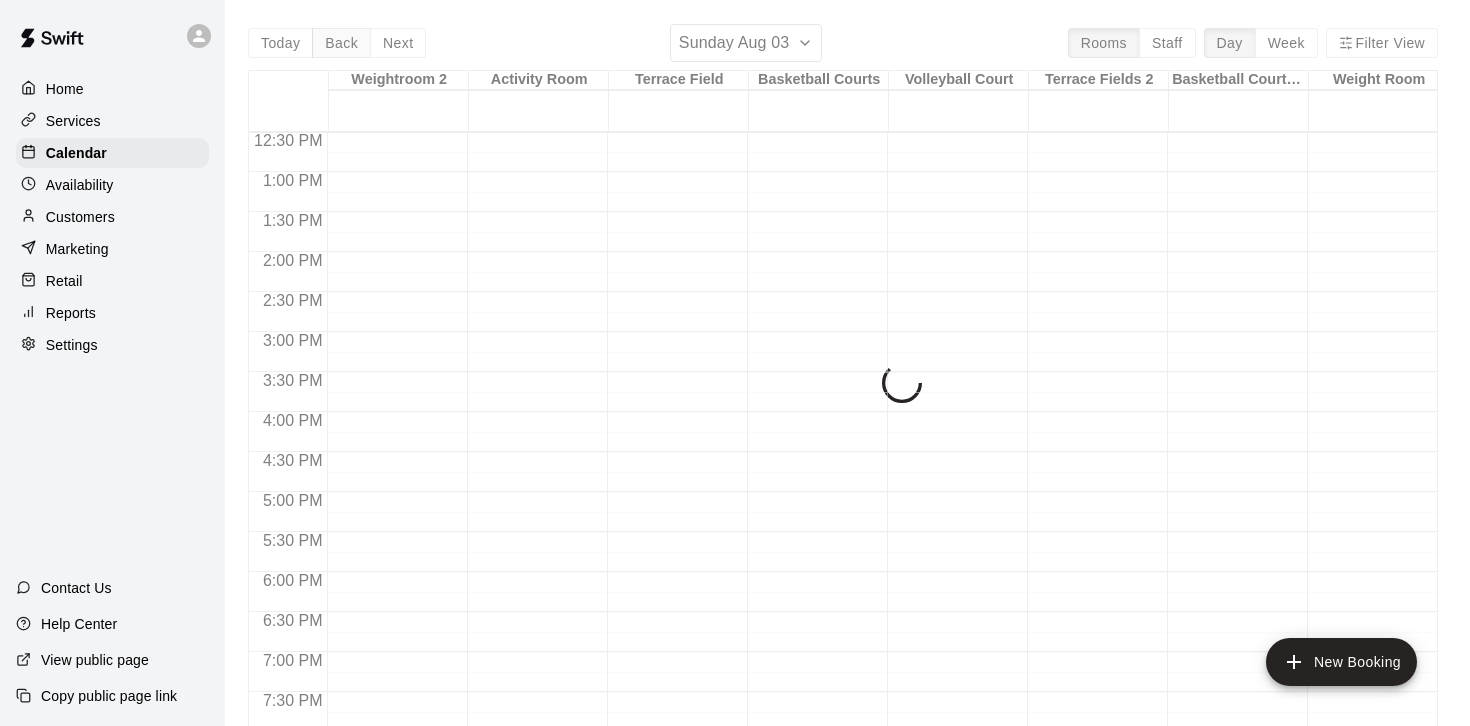click on "Today Back Next Sunday Aug 03 Rooms Staff Day Week Filter View Weightroom 2 03 Sun Activity Room 03 Sun Terrace Field 03 Sun Basketball Courts 03 Sun Volleyball Court 03 Sun Terrace Fields 2 03 Sun Basketball Courts 2 03 Sun Weight Room 03 Sun Cage 1 03 Sun Cage 2 03 Sun Cage 4 03 Sun Cage 3 03 Sun Back Field - SkanStrength 03 Sun 12:00 AM 12:30 AM 1:00 AM 1:30 AM 2:00 AM 2:30 AM 3:00 AM 3:30 AM 4:00 AM 4:30 AM 5:00 AM 5:30 AM 6:00 AM 6:30 AM 7:00 AM 7:30 AM 8:00 AM 8:30 AM 9:00 AM 9:30 AM 10:00 AM 10:30 AM 11:00 AM 11:30 AM 12:00 PM 12:30 PM 1:00 PM 1:30 PM 2:00 PM 2:30 PM 3:00 PM 3:30 PM 4:00 PM 4:30 PM 5:00 PM 5:30 PM 6:00 PM 6:30 PM 7:00 PM 7:30 PM 8:00 PM 8:30 PM 9:00 PM 9:30 PM 10:00 PM 10:30 PM 11:00 PM 11:30 PM" at bounding box center [843, 387] 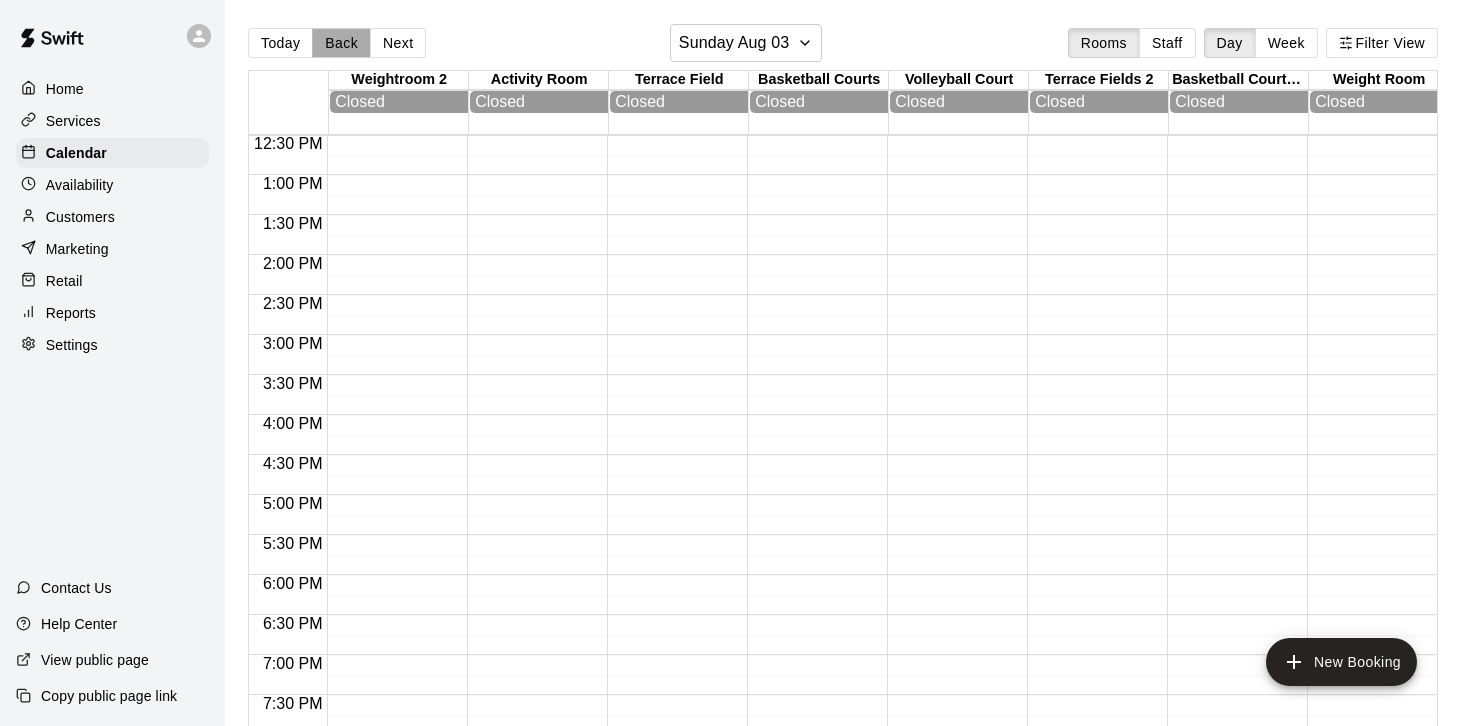 click on "Back" at bounding box center [341, 43] 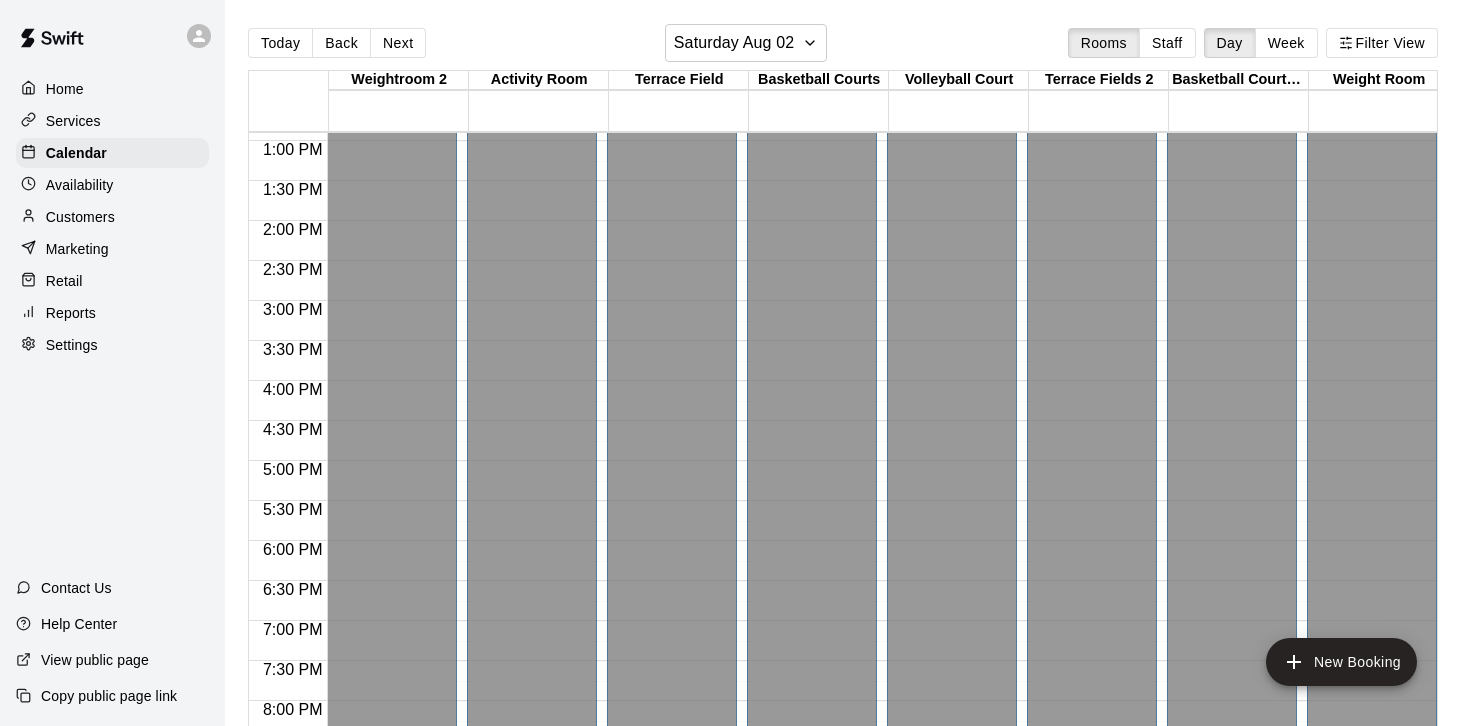 scroll, scrollTop: 539, scrollLeft: 0, axis: vertical 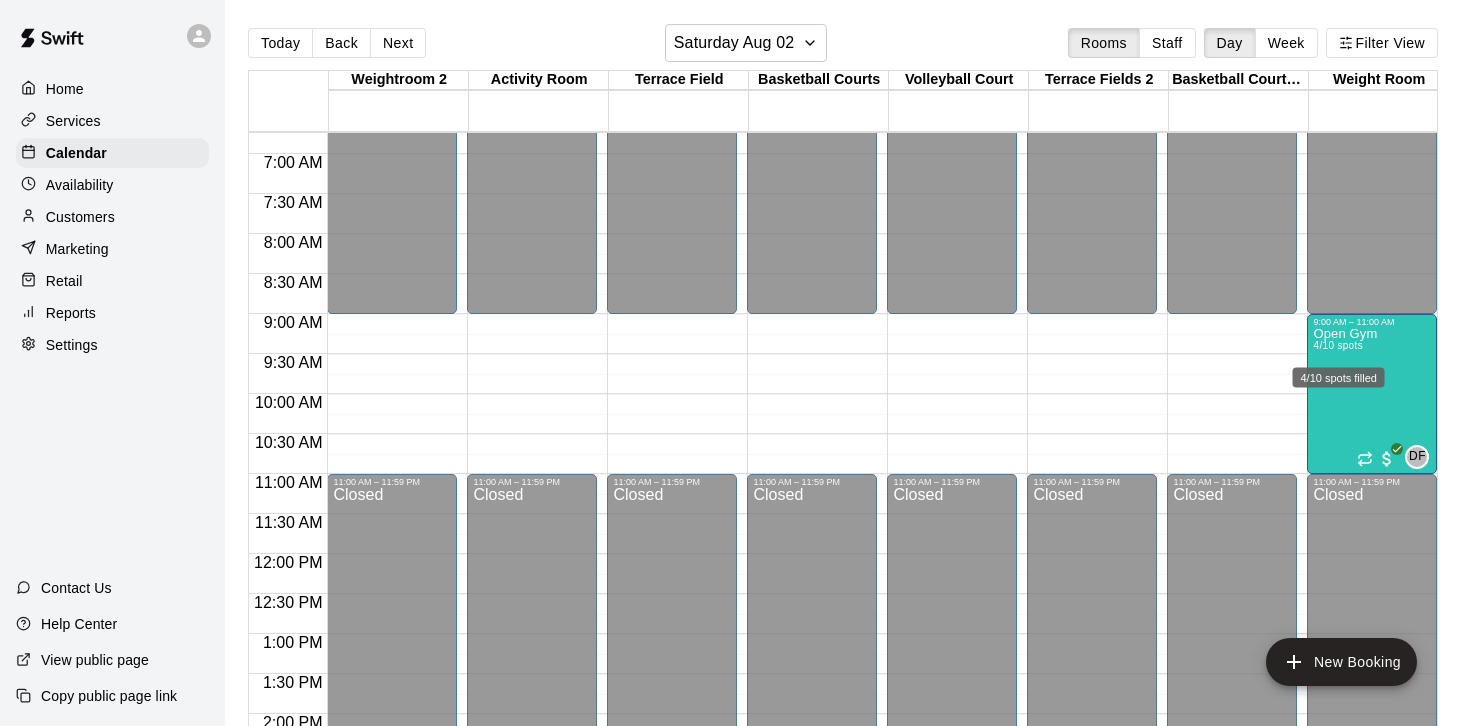 click on "4/10 spots filled" at bounding box center (1339, 378) 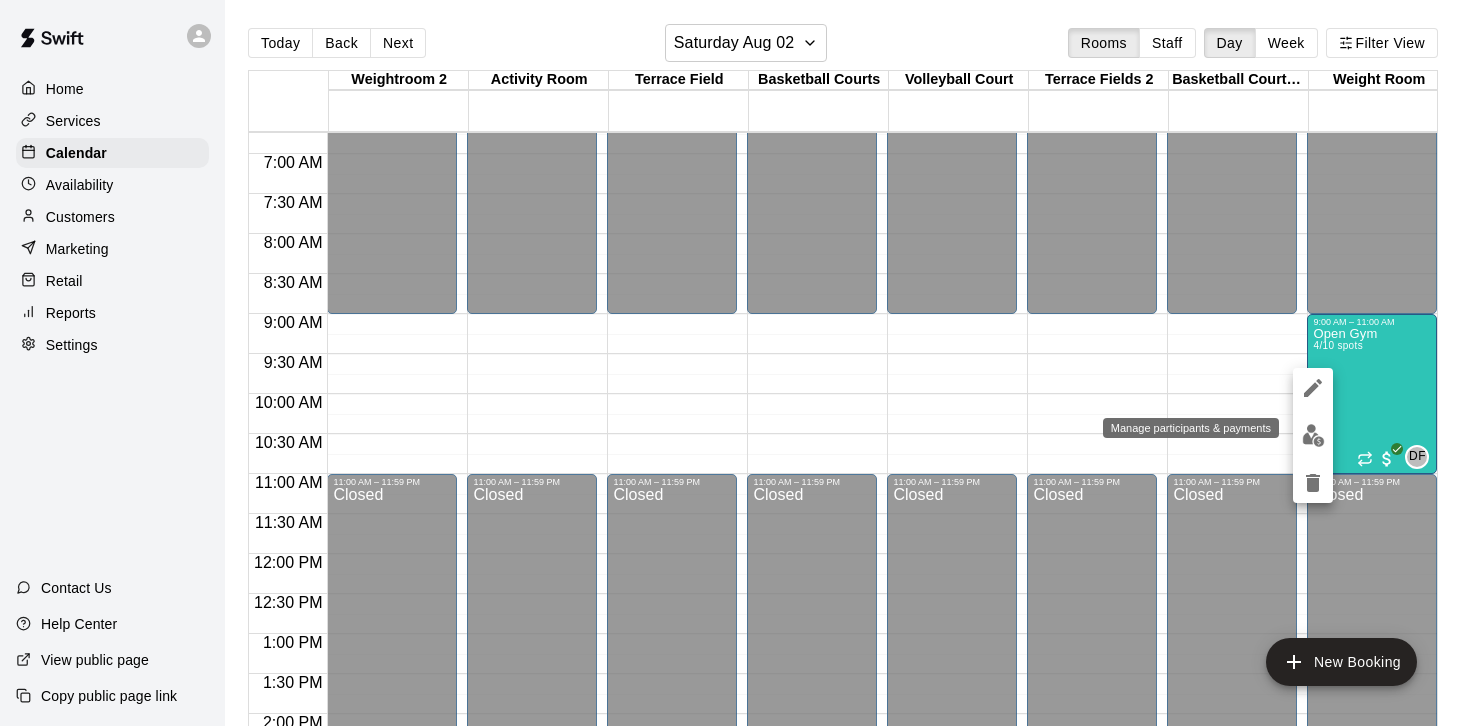 click at bounding box center [1313, 435] 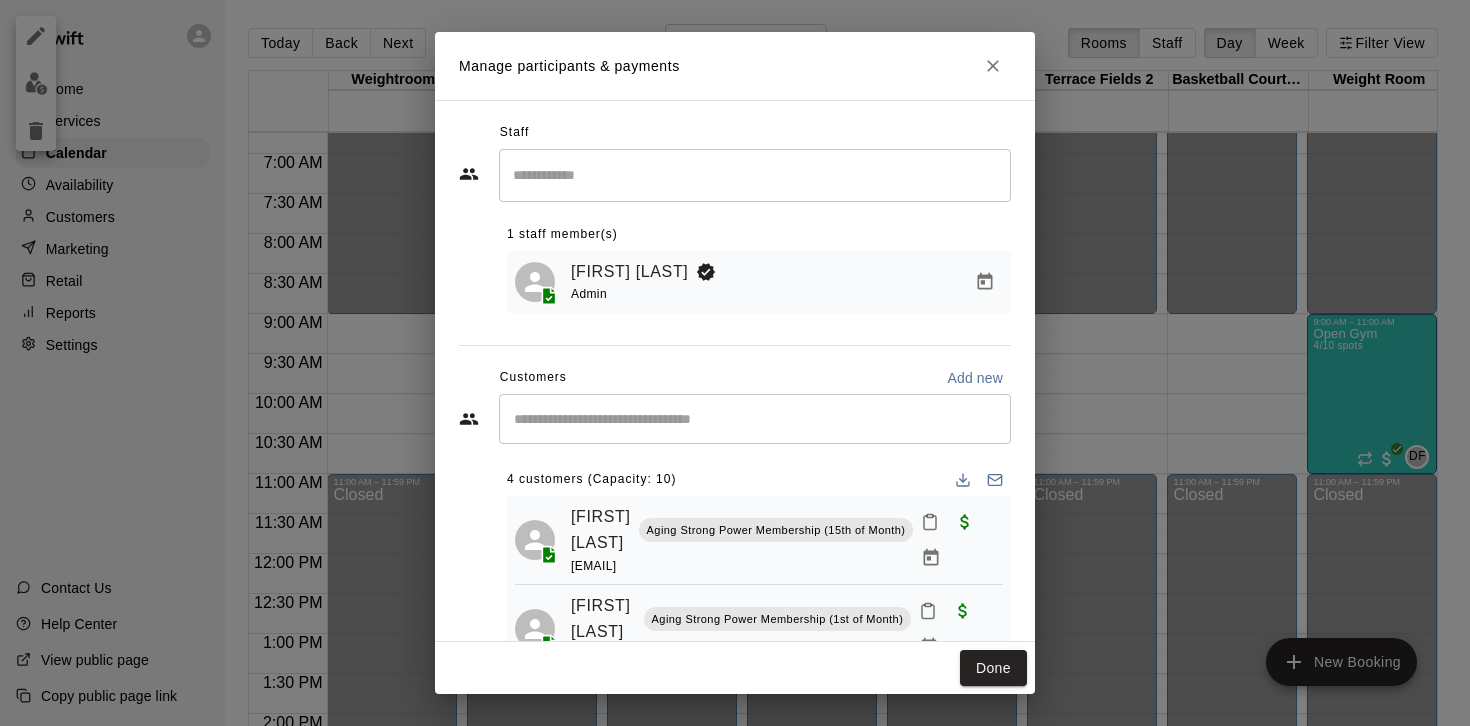 scroll, scrollTop: 41, scrollLeft: 0, axis: vertical 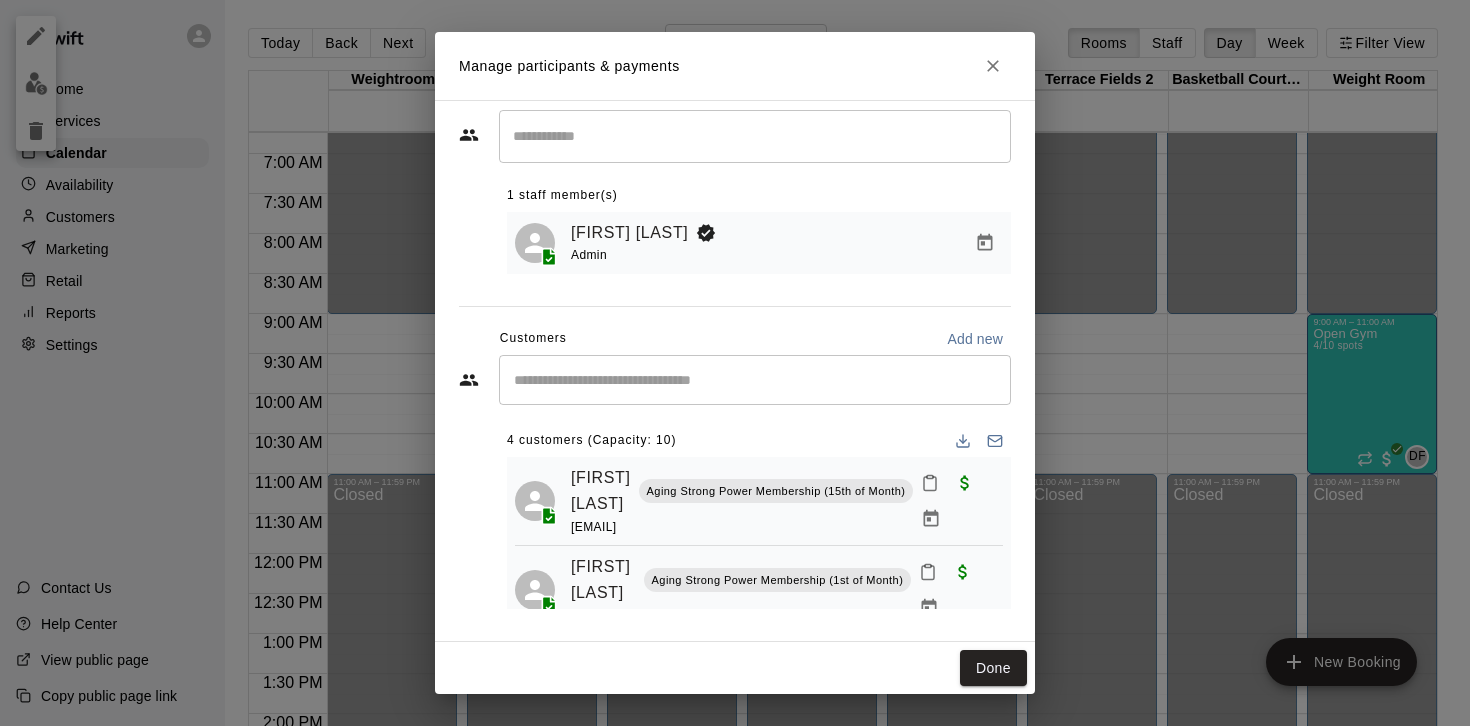 click at bounding box center [755, 380] 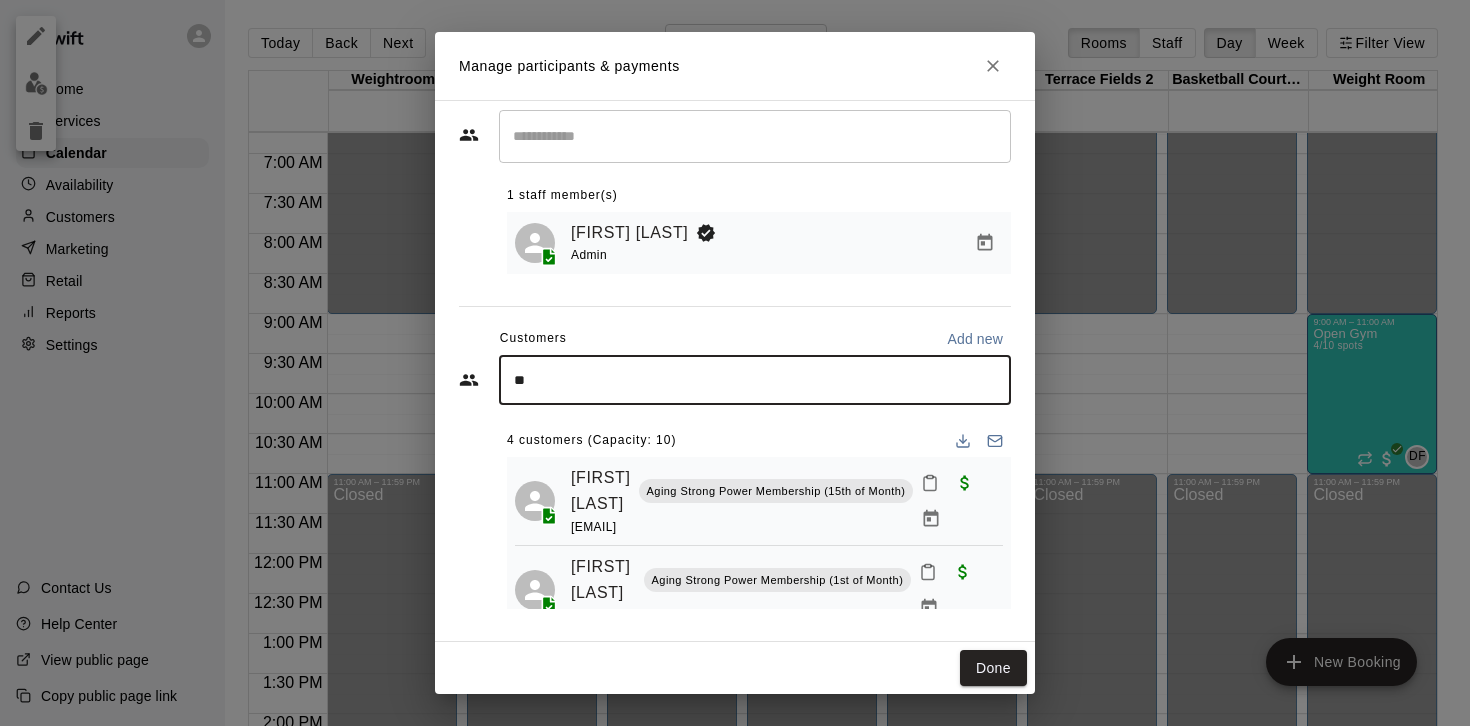 type on "***" 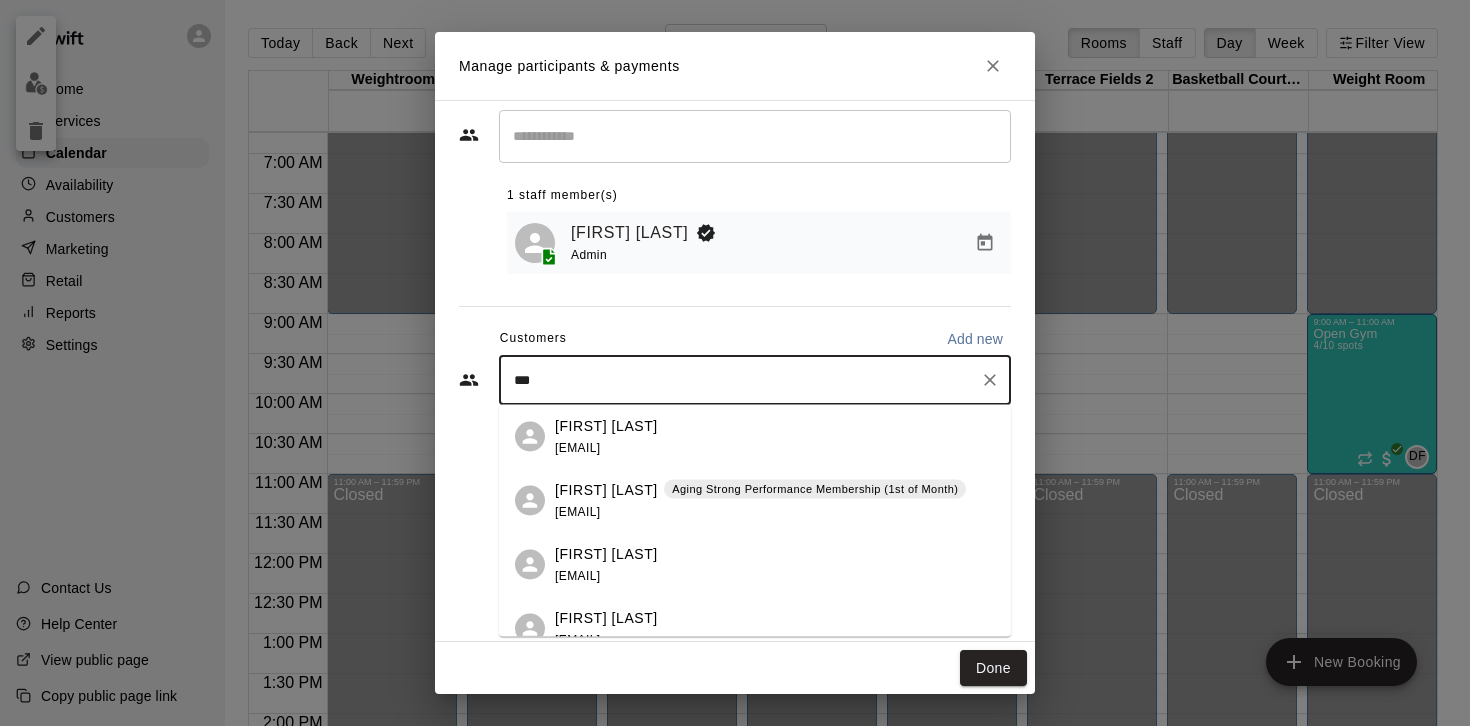 click on "Aging Strong Performance Membership (1st of Month) [EMAIL]" at bounding box center [760, 500] 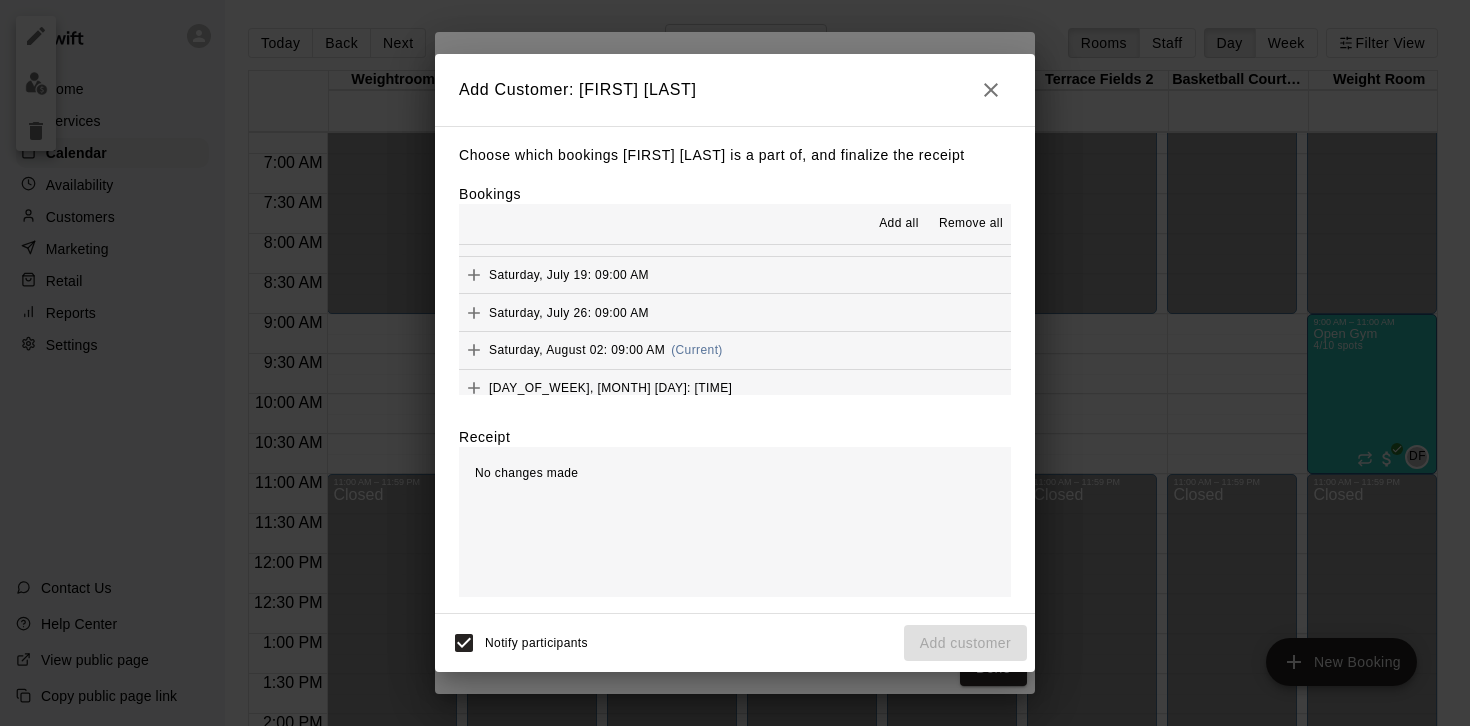 scroll, scrollTop: 746, scrollLeft: 0, axis: vertical 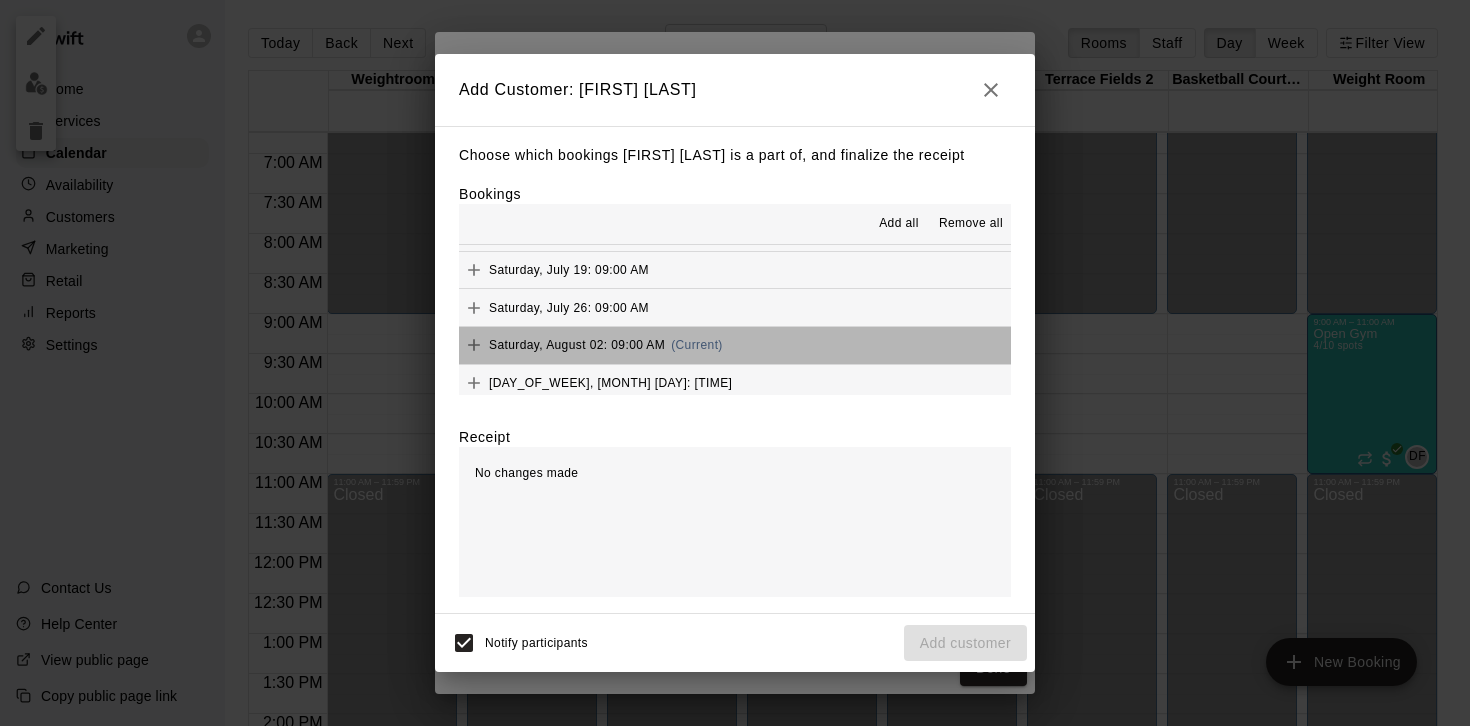 click on "[DAY_OF_WEEK], [MONTH] [DAY]: [TIME] (Current)" at bounding box center (735, 345) 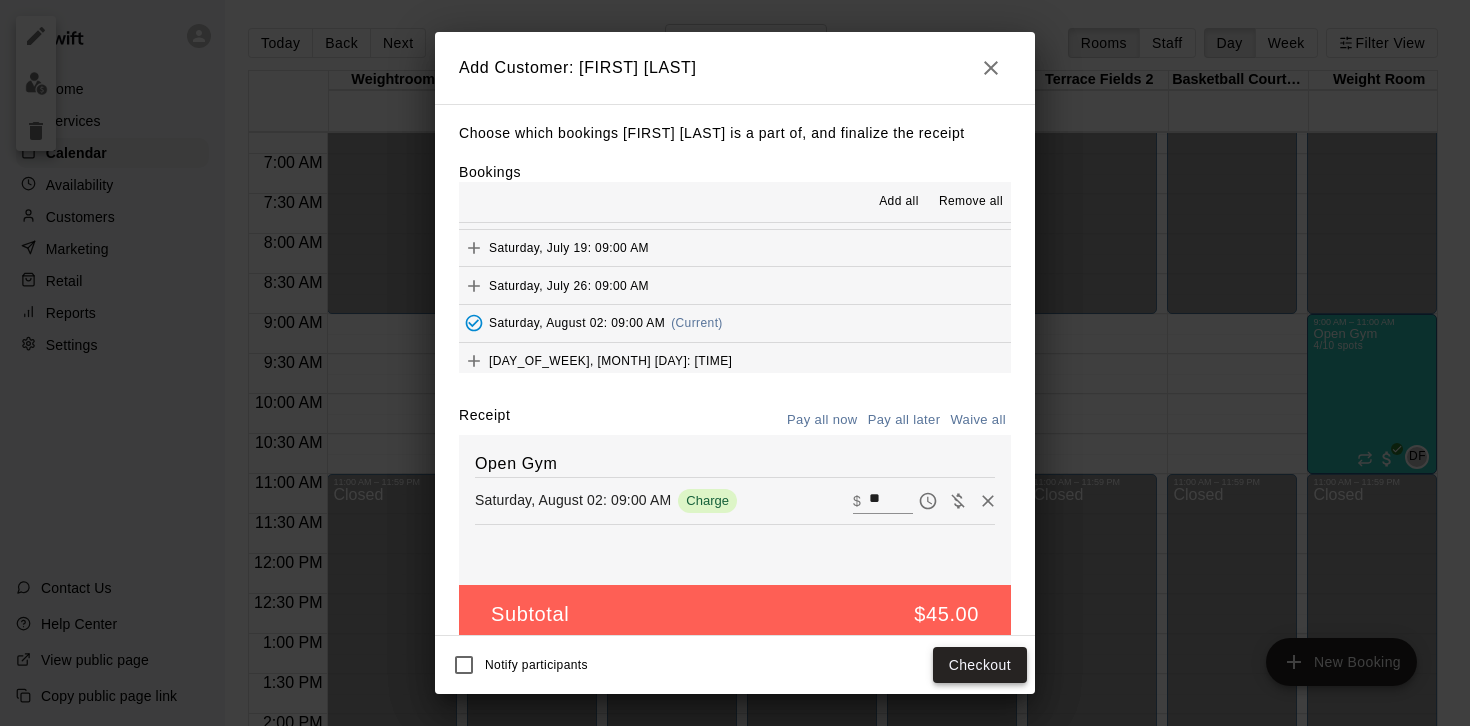 click on "Checkout" at bounding box center (980, 665) 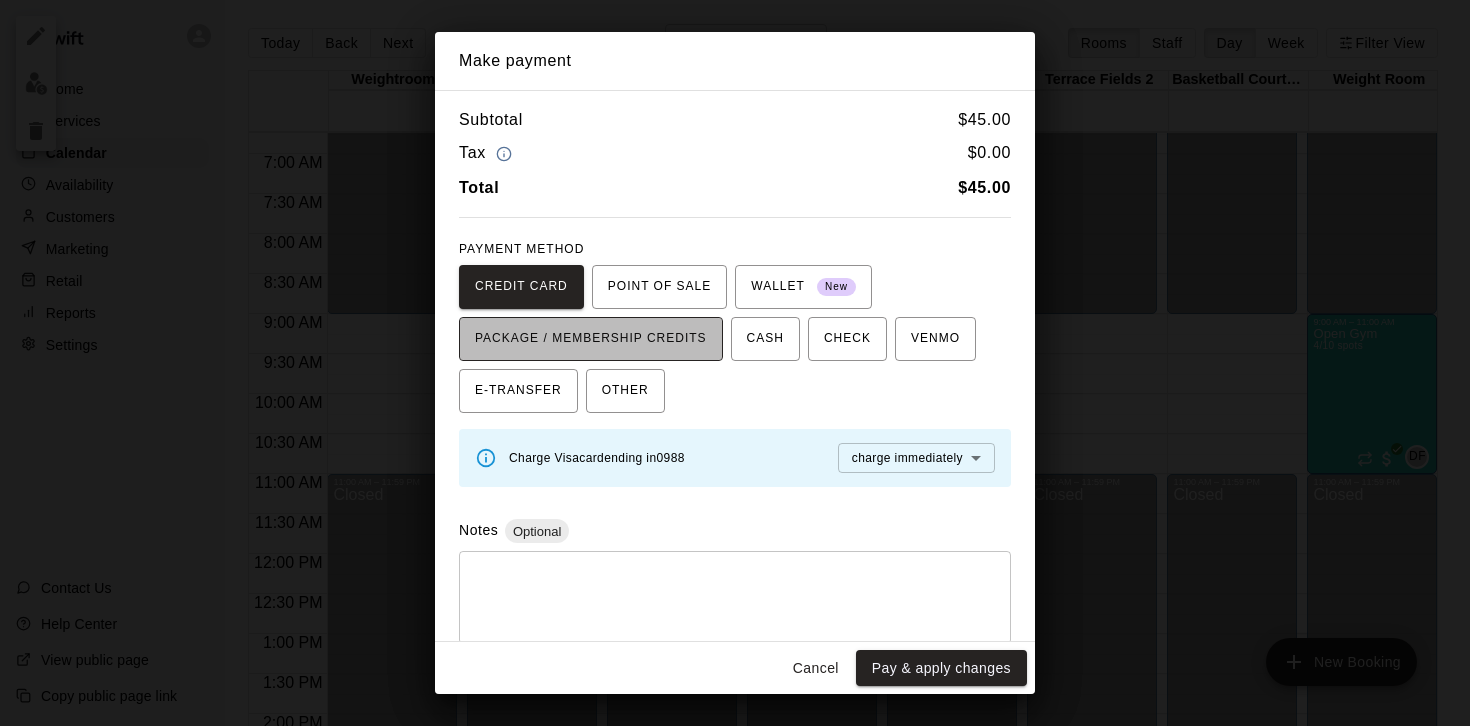 click on "PACKAGE / MEMBERSHIP CREDITS" at bounding box center [591, 339] 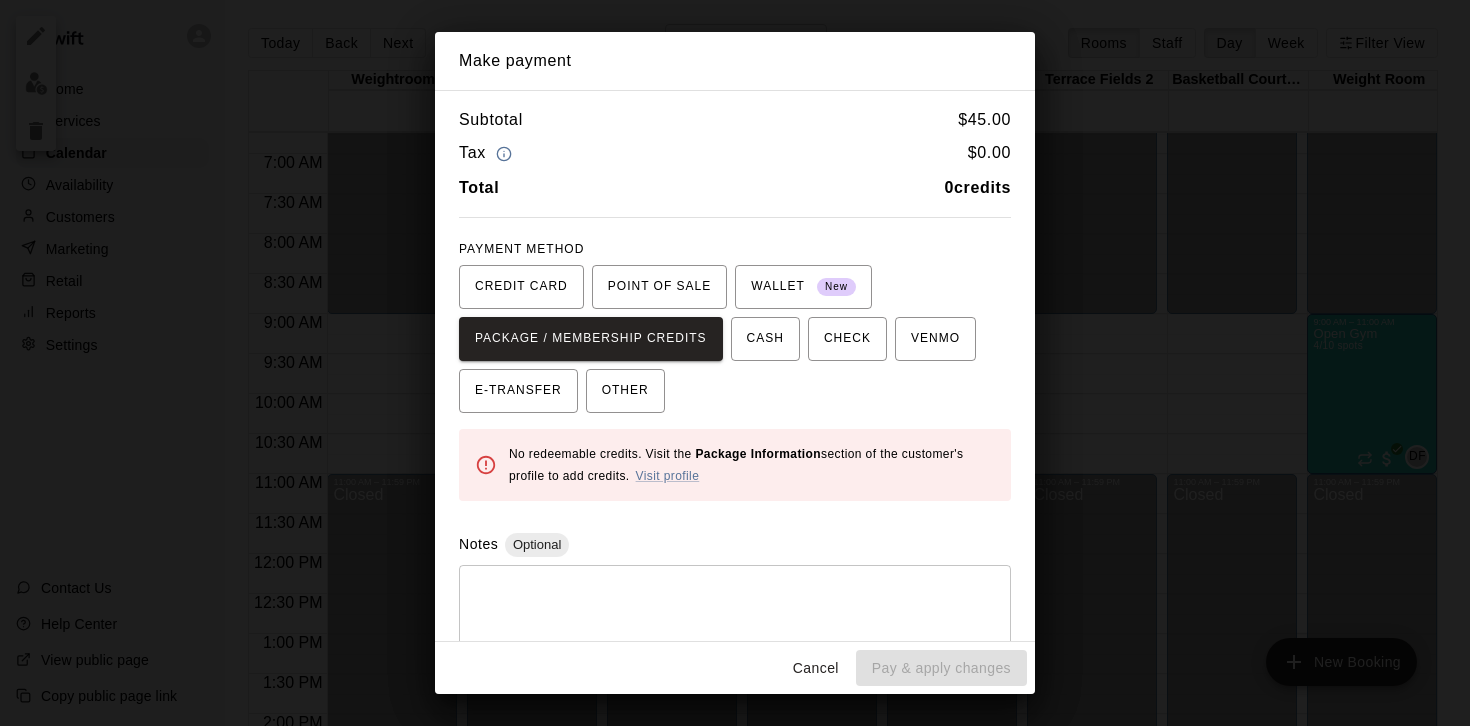 click on "Cancel" at bounding box center (816, 668) 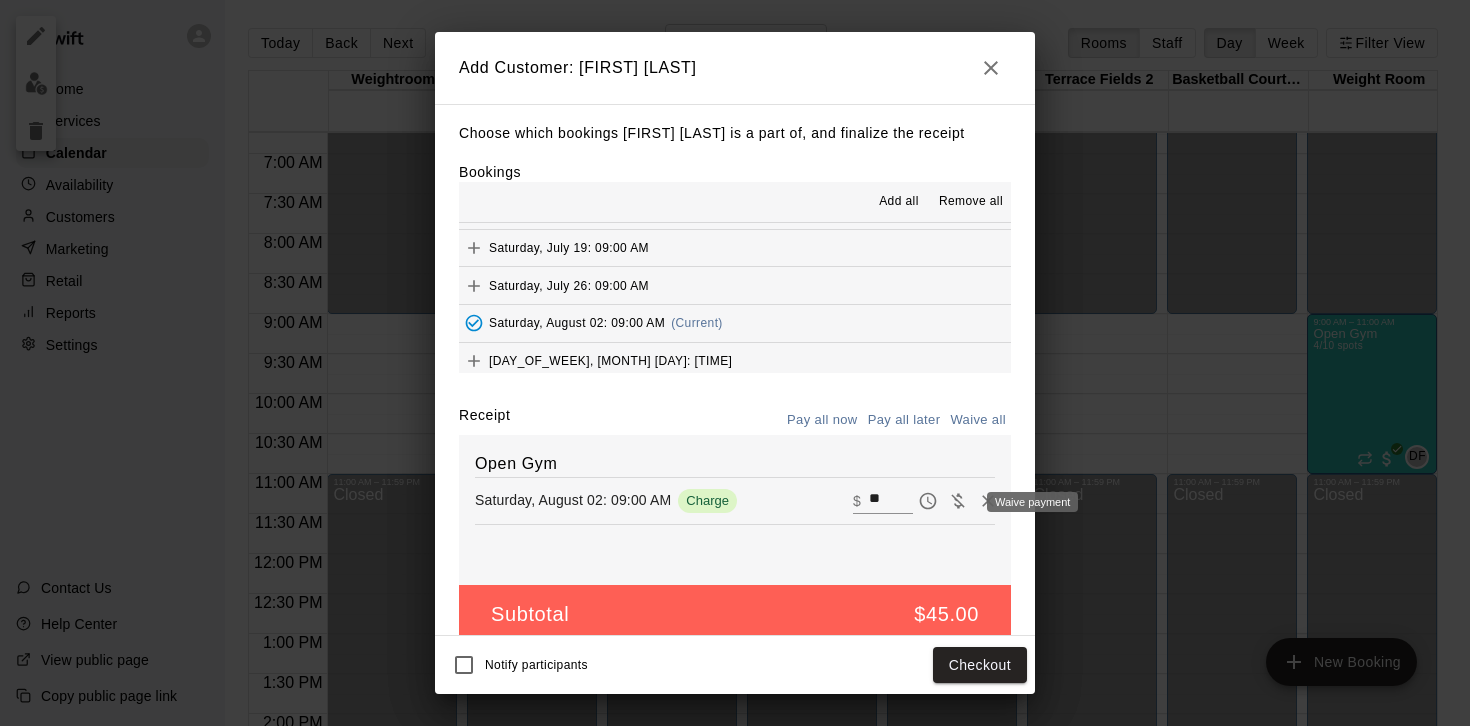 click 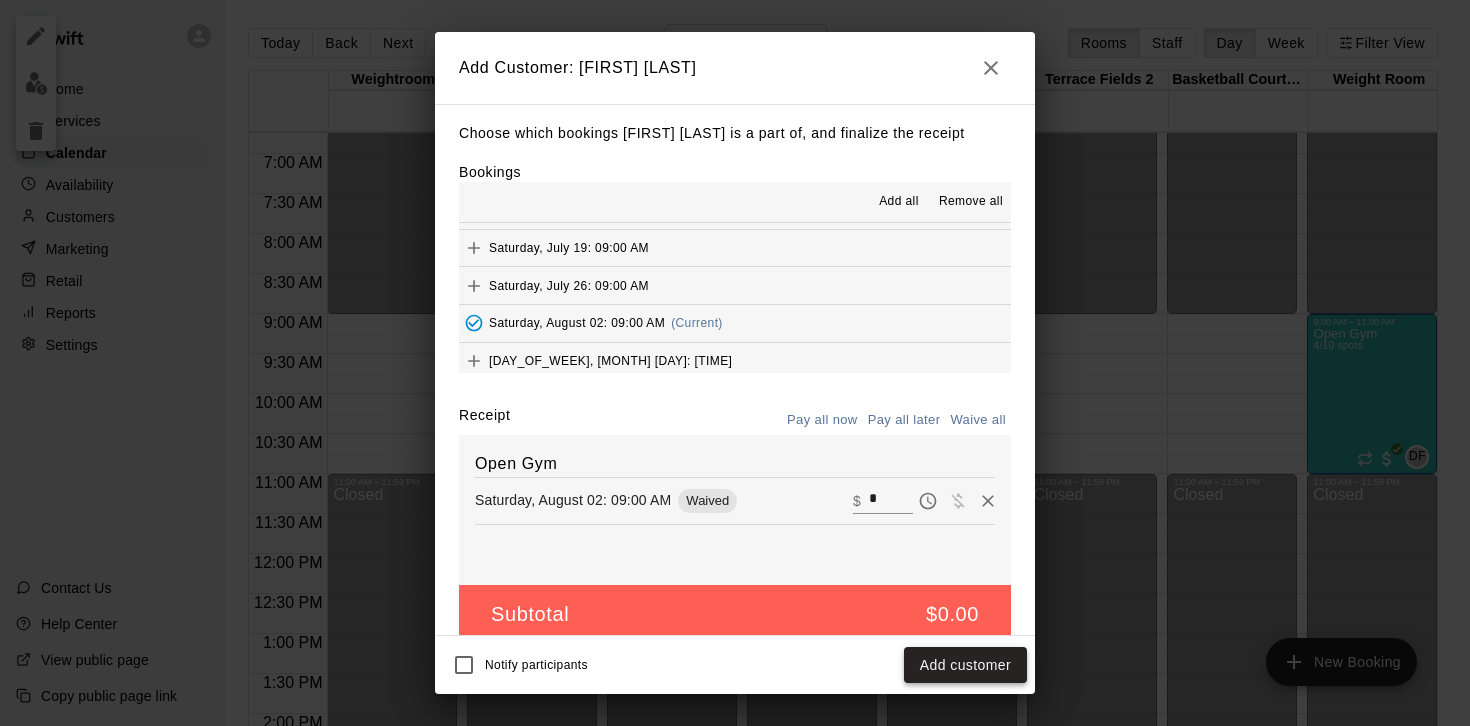 click on "Add customer" at bounding box center (965, 665) 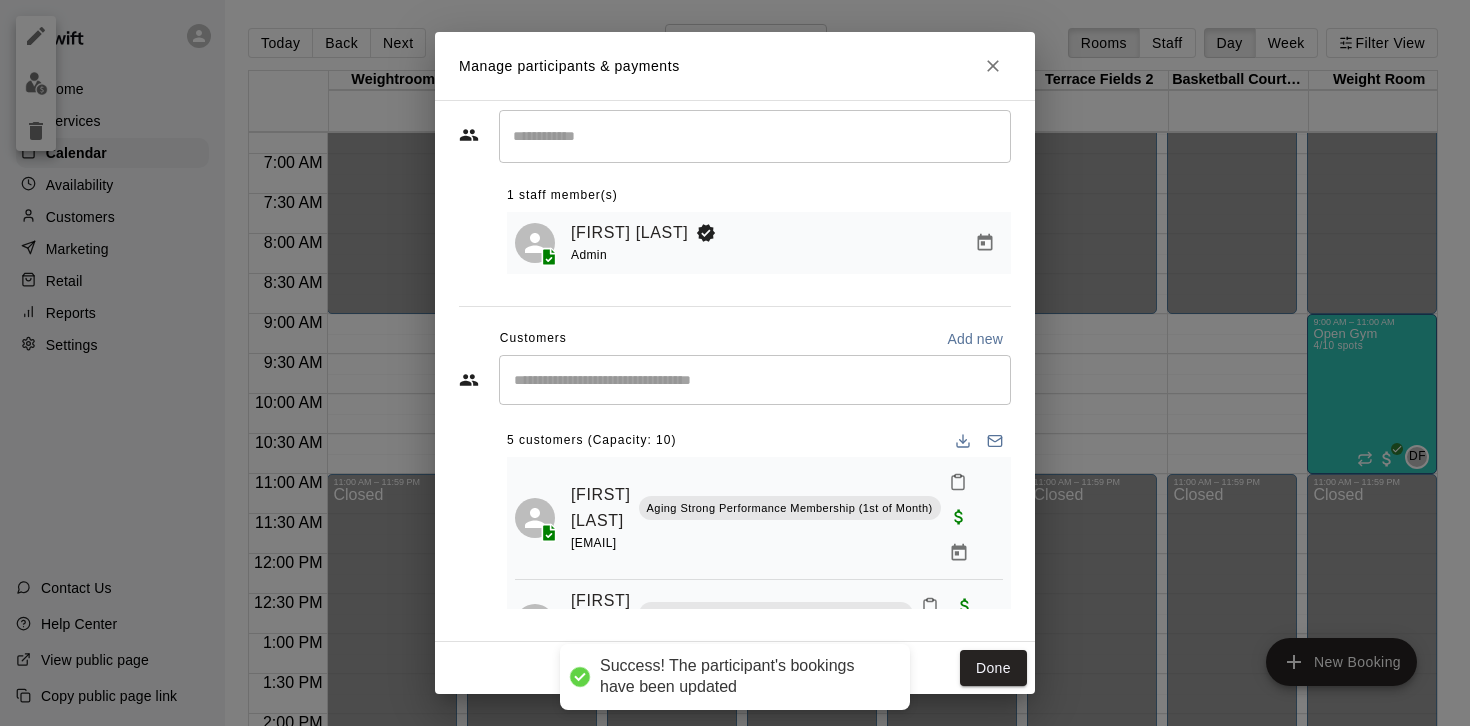 click 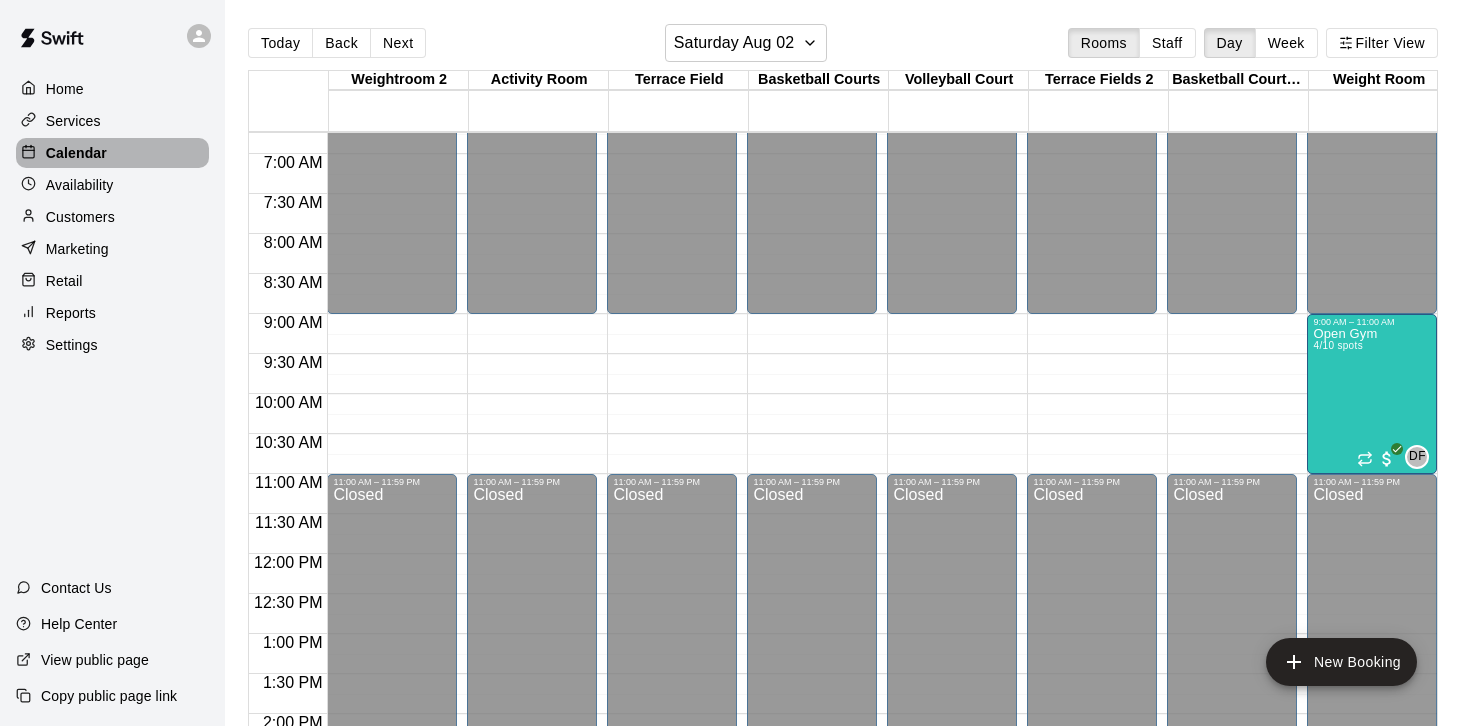click on "Calendar" at bounding box center [76, 153] 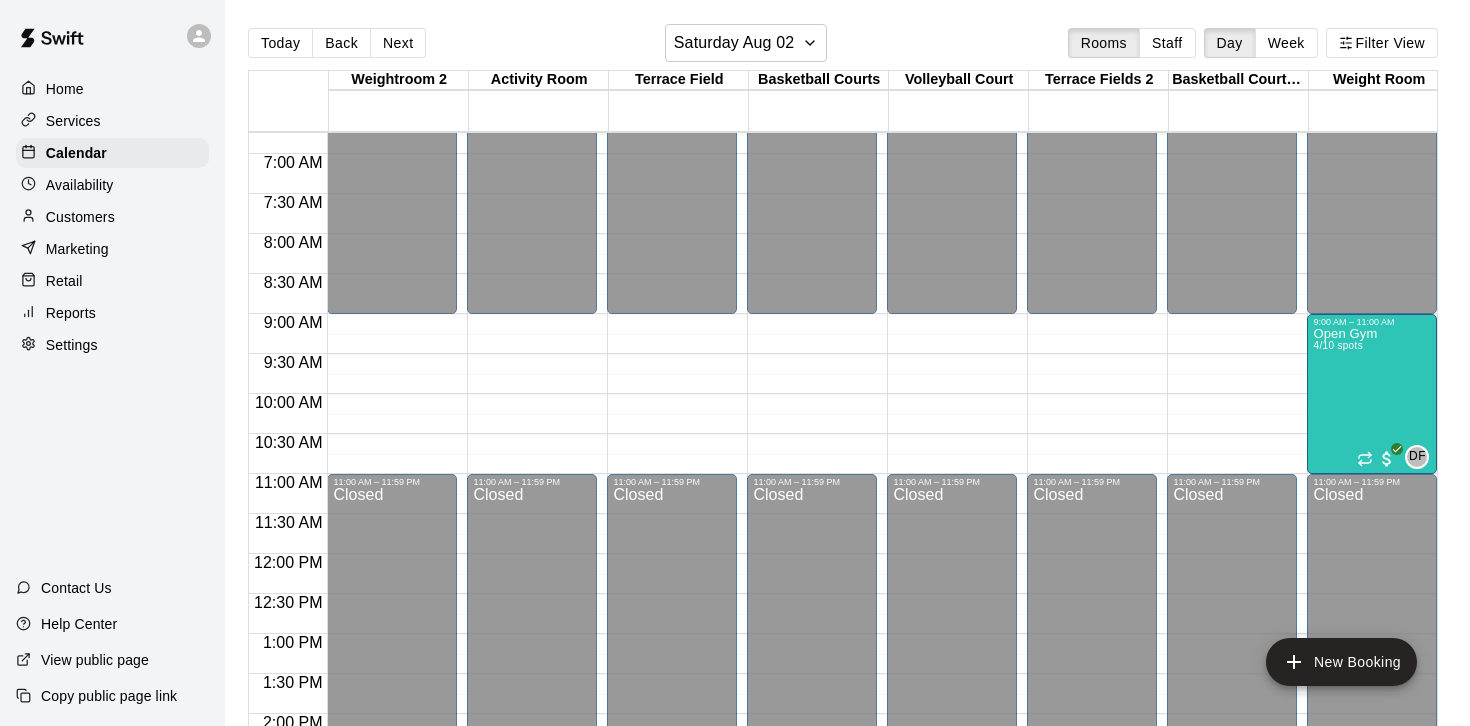 click on "Customers" at bounding box center (80, 217) 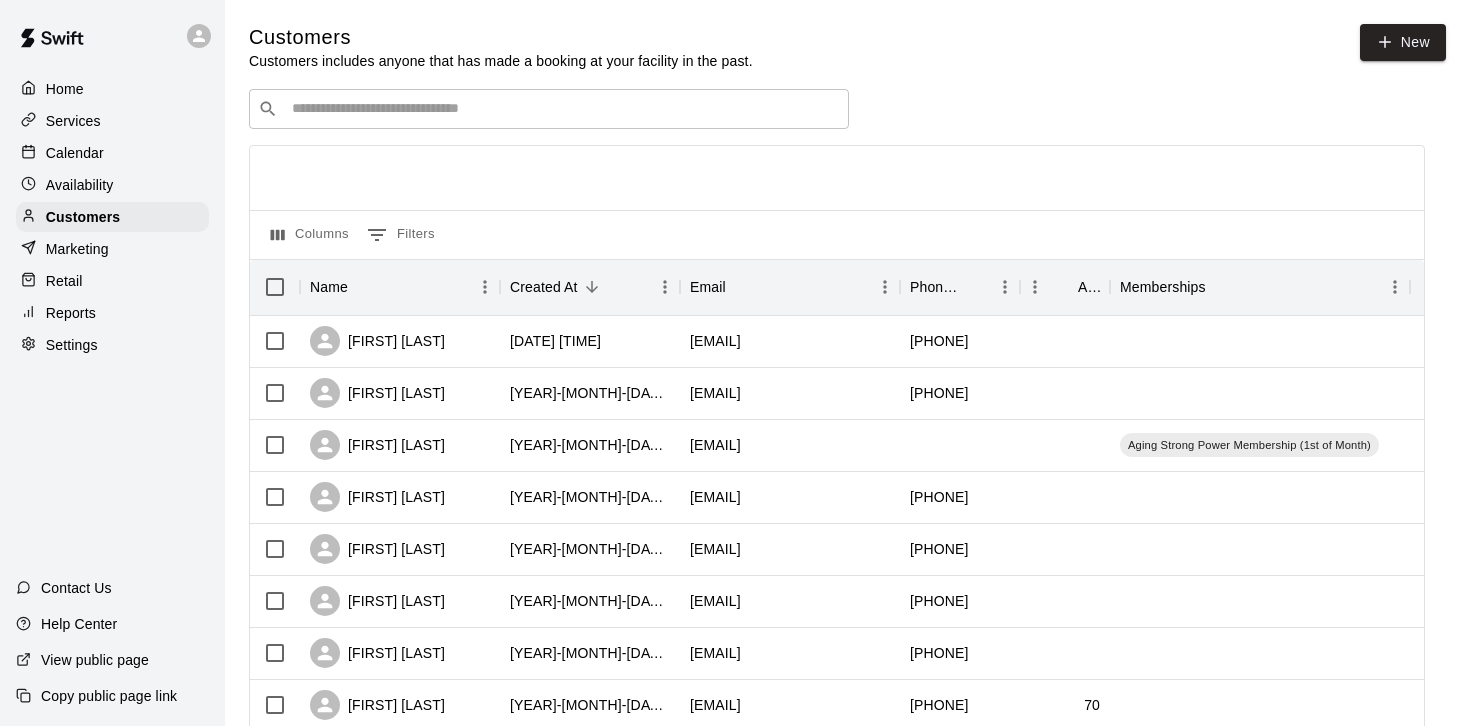 click at bounding box center [563, 109] 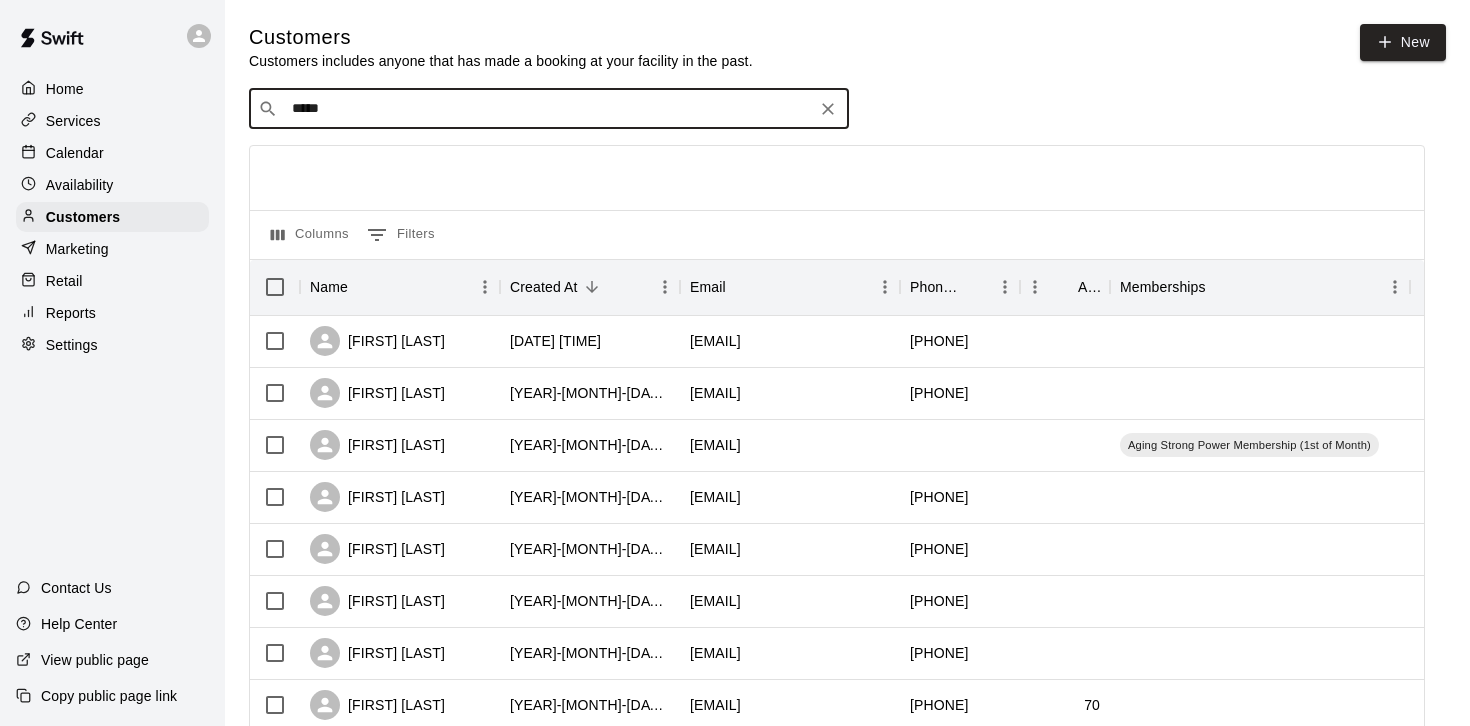 type on "******" 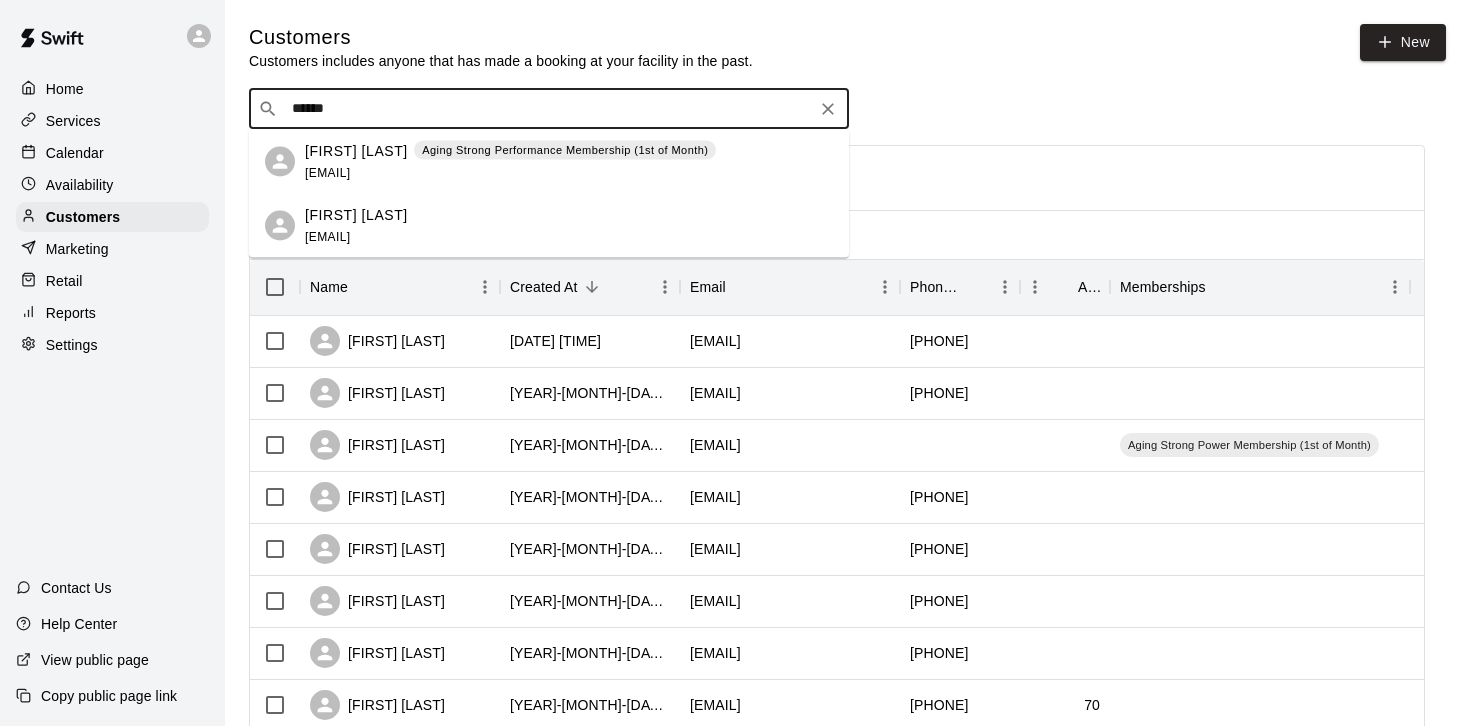 click on "Aging Strong Performance Membership (1st of Month) [EMAIL]" at bounding box center (510, 161) 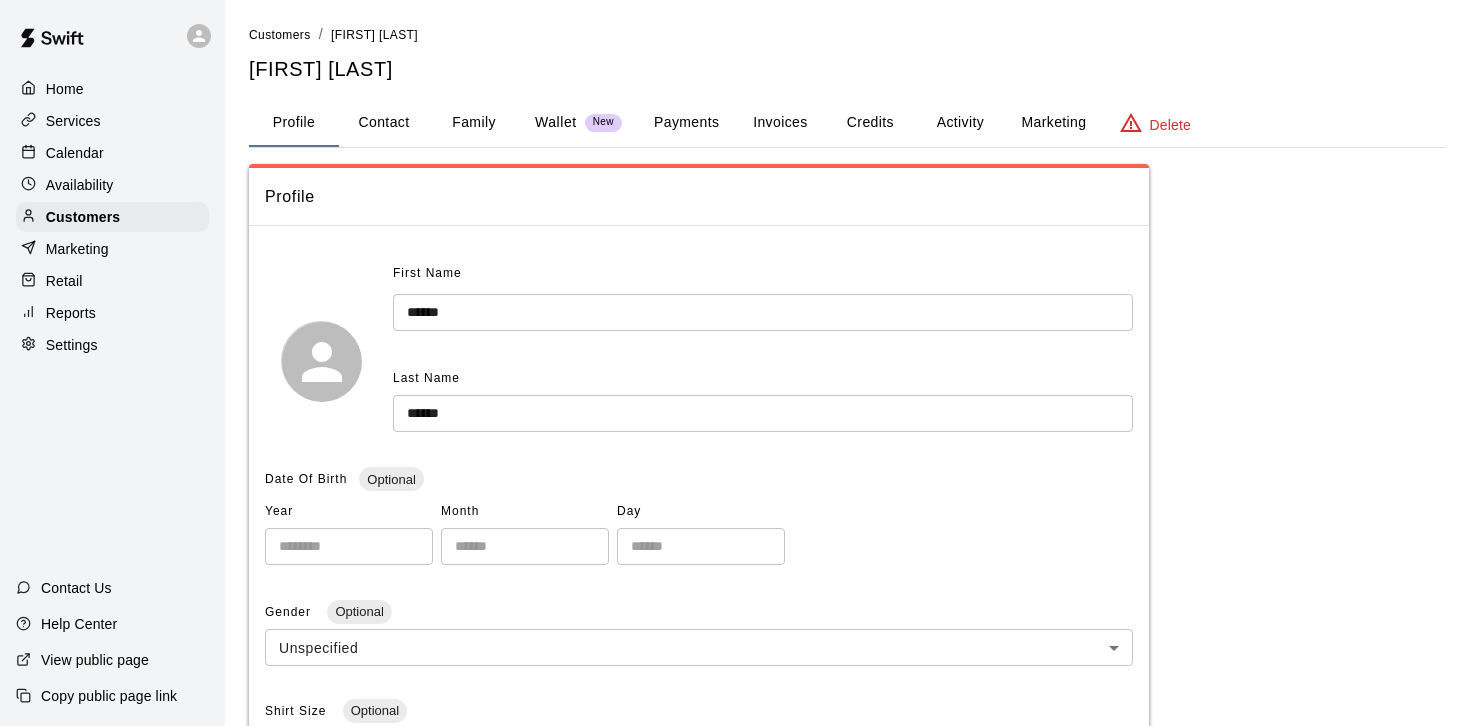 click on "Activity" at bounding box center [960, 123] 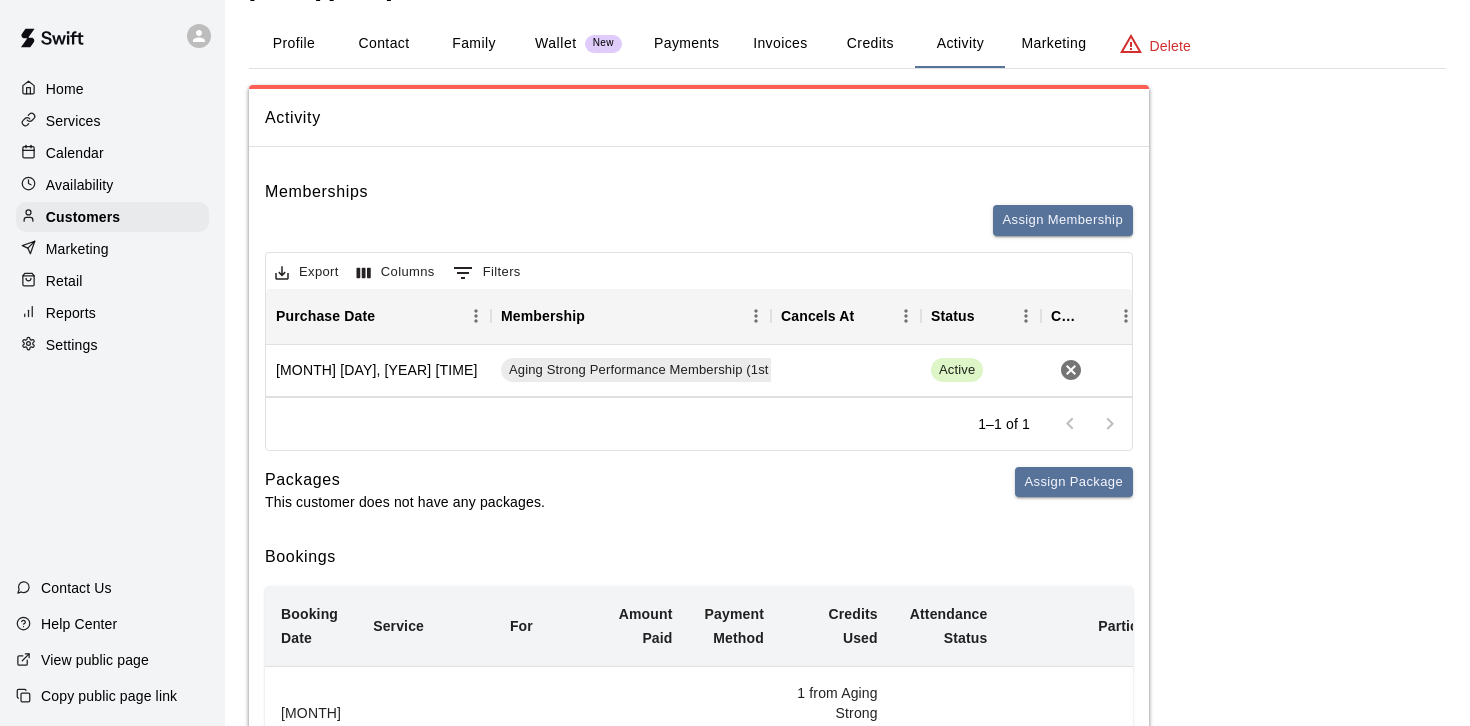 scroll, scrollTop: 0, scrollLeft: 0, axis: both 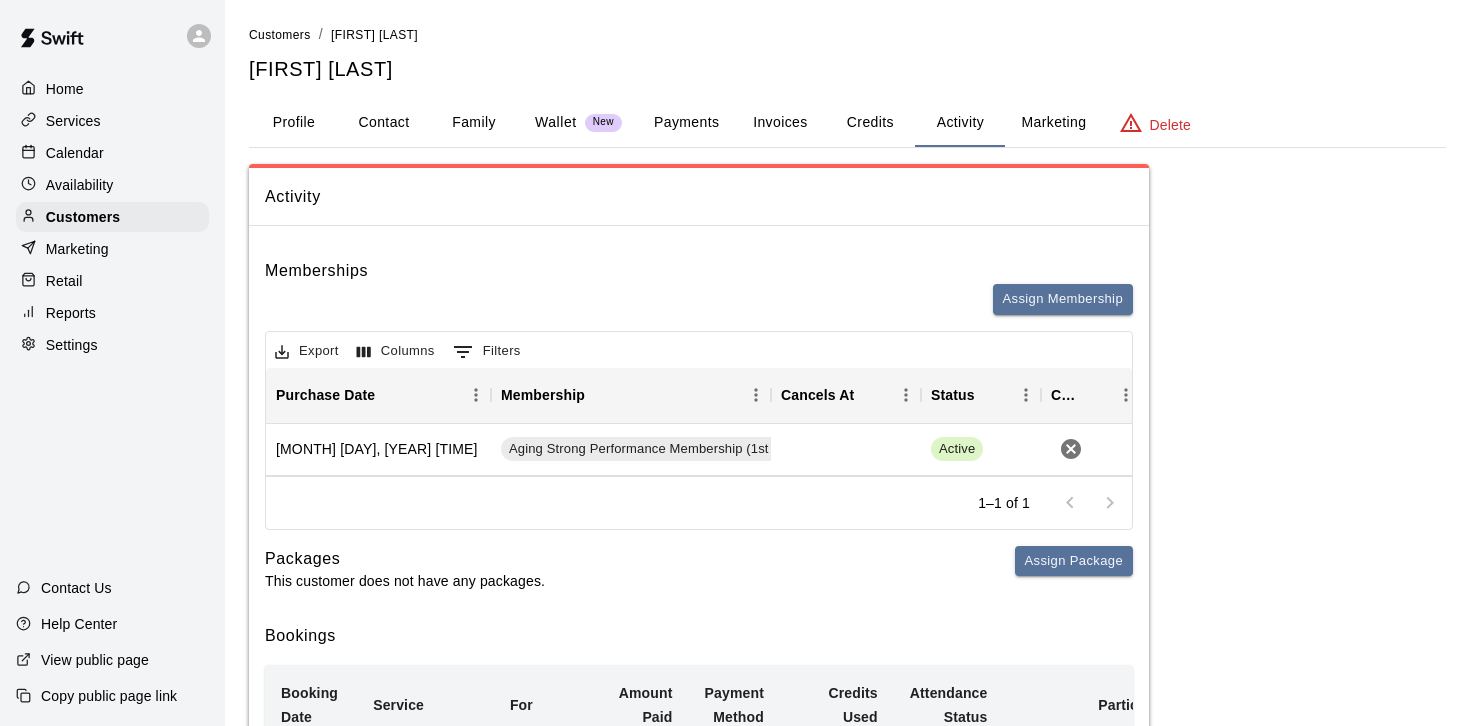 click on "Payments" at bounding box center [686, 123] 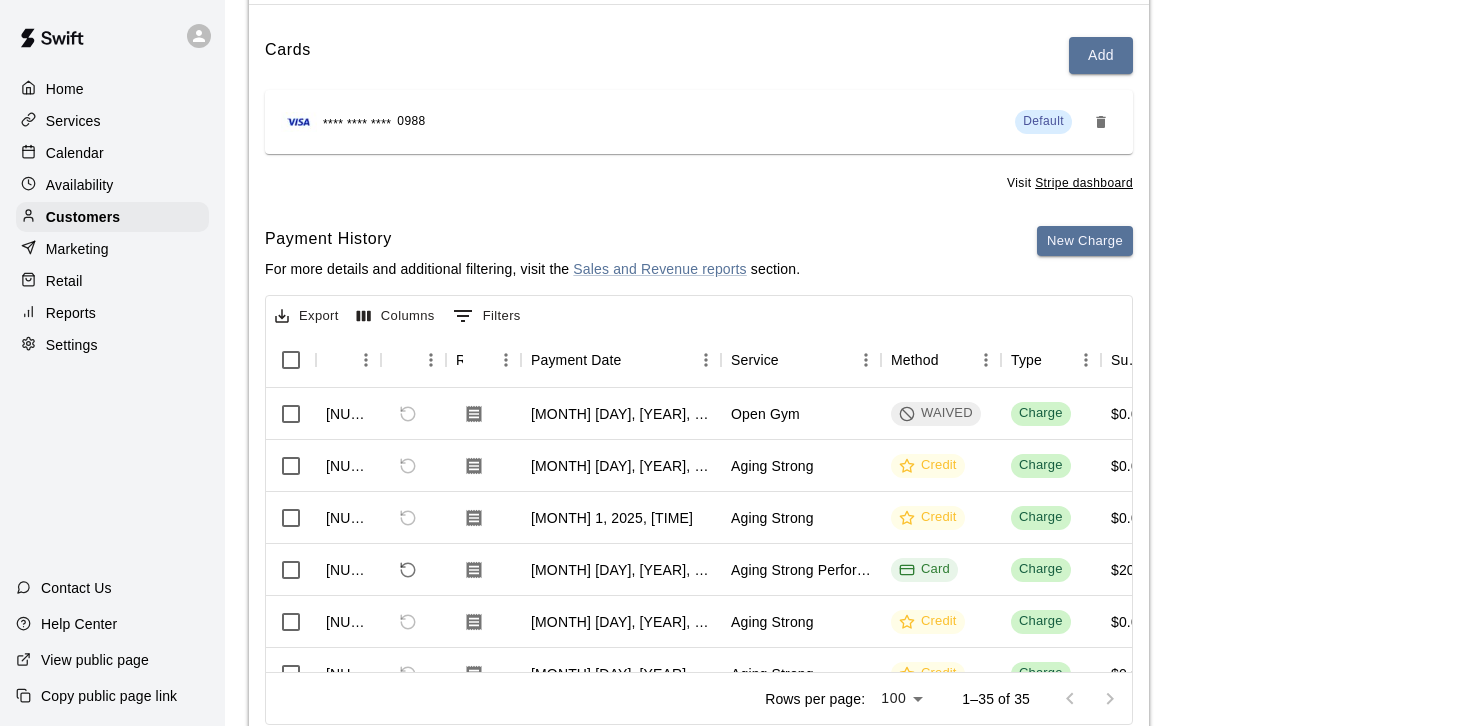 scroll, scrollTop: 224, scrollLeft: 0, axis: vertical 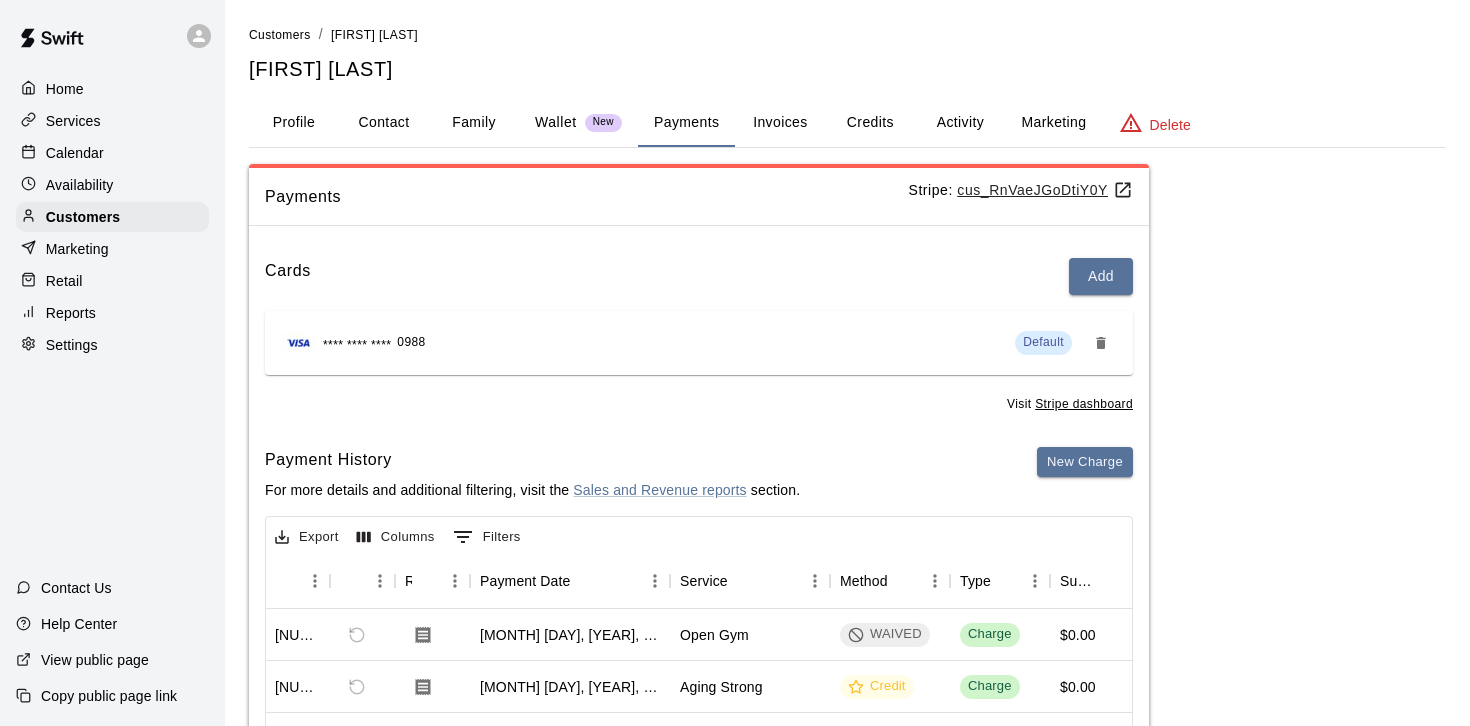 click on "Home" at bounding box center [112, 89] 